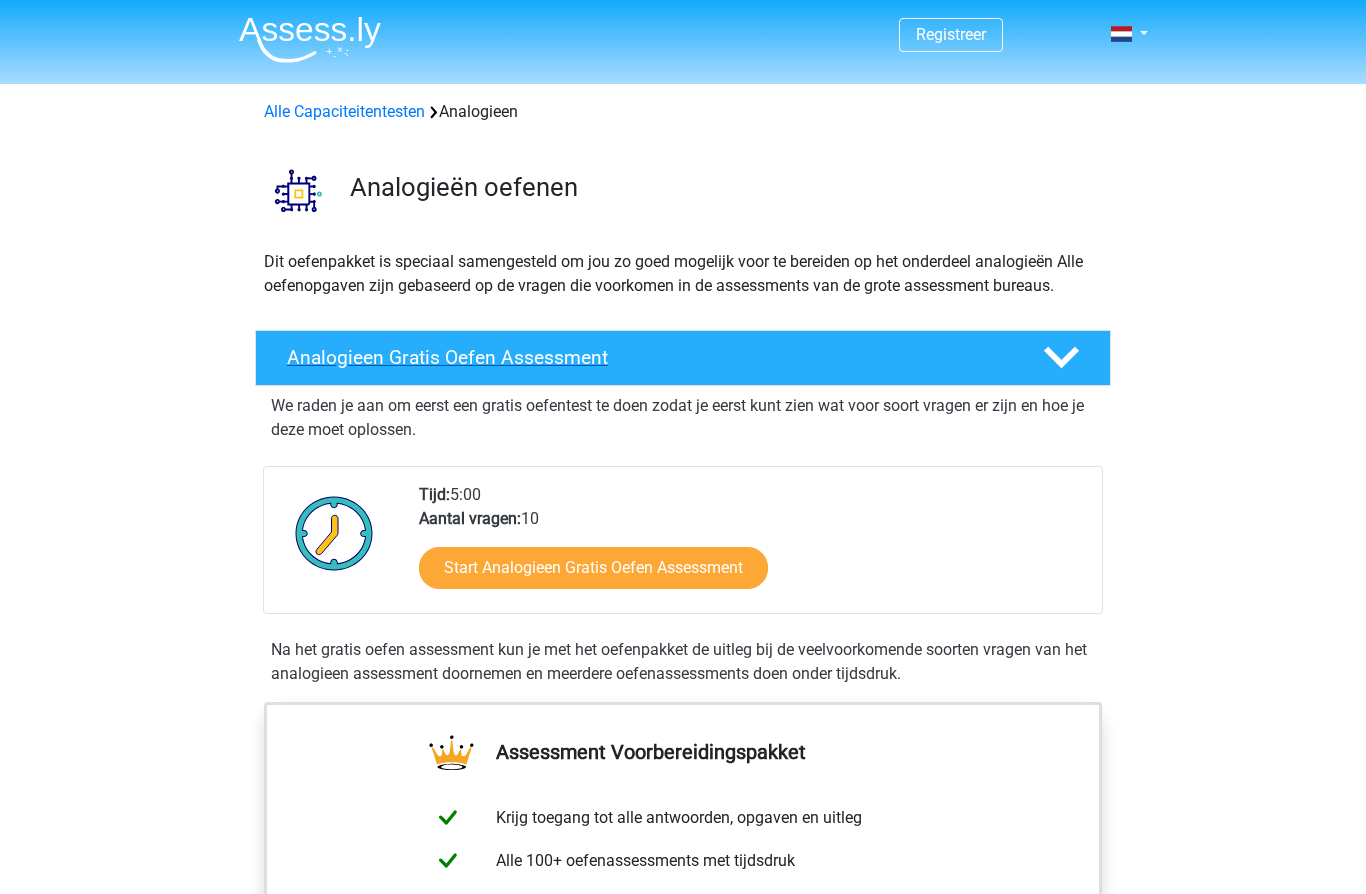 scroll, scrollTop: 0, scrollLeft: 0, axis: both 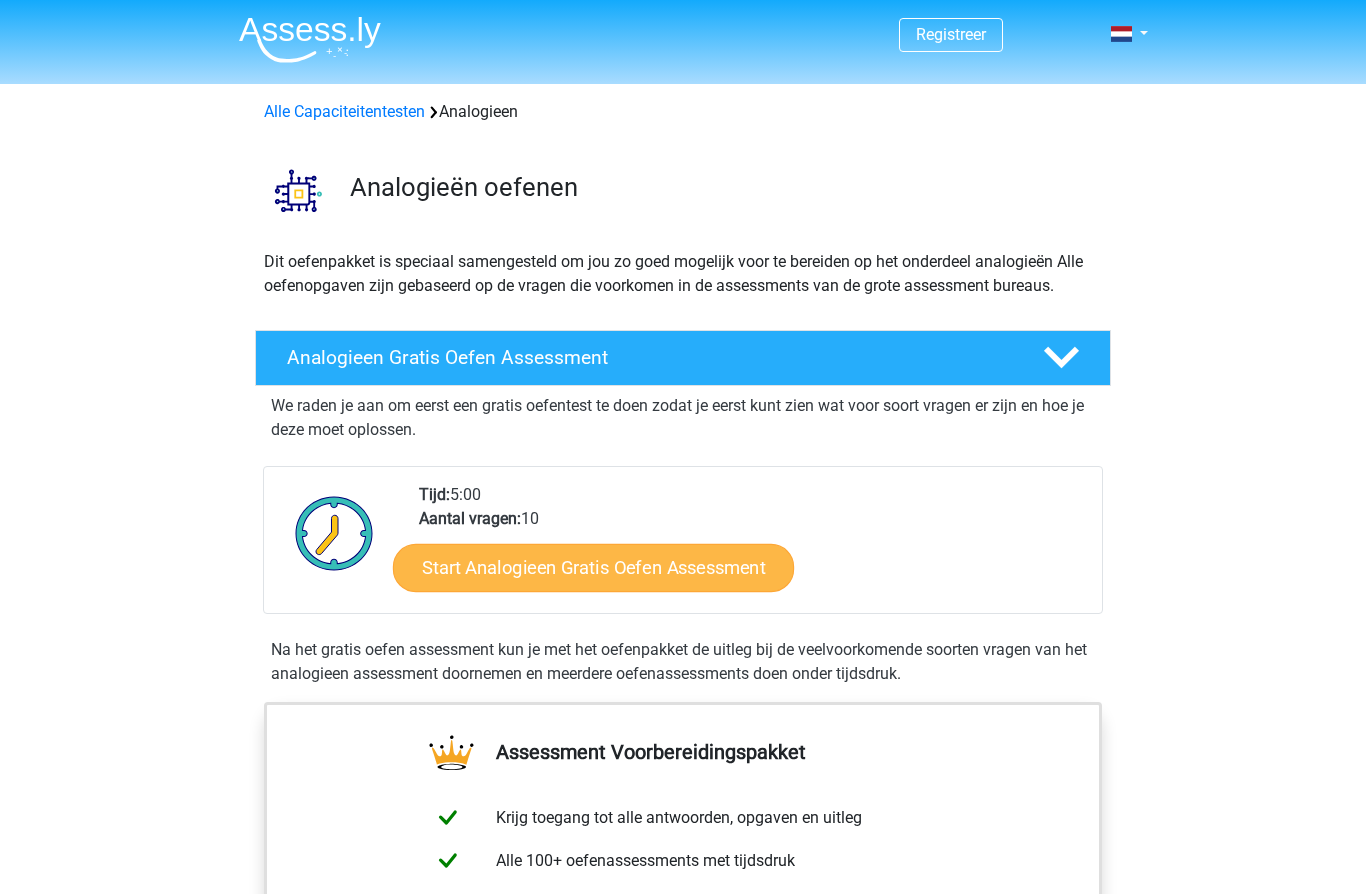 click on "Start Analogieen
Gratis Oefen Assessment" at bounding box center (593, 567) 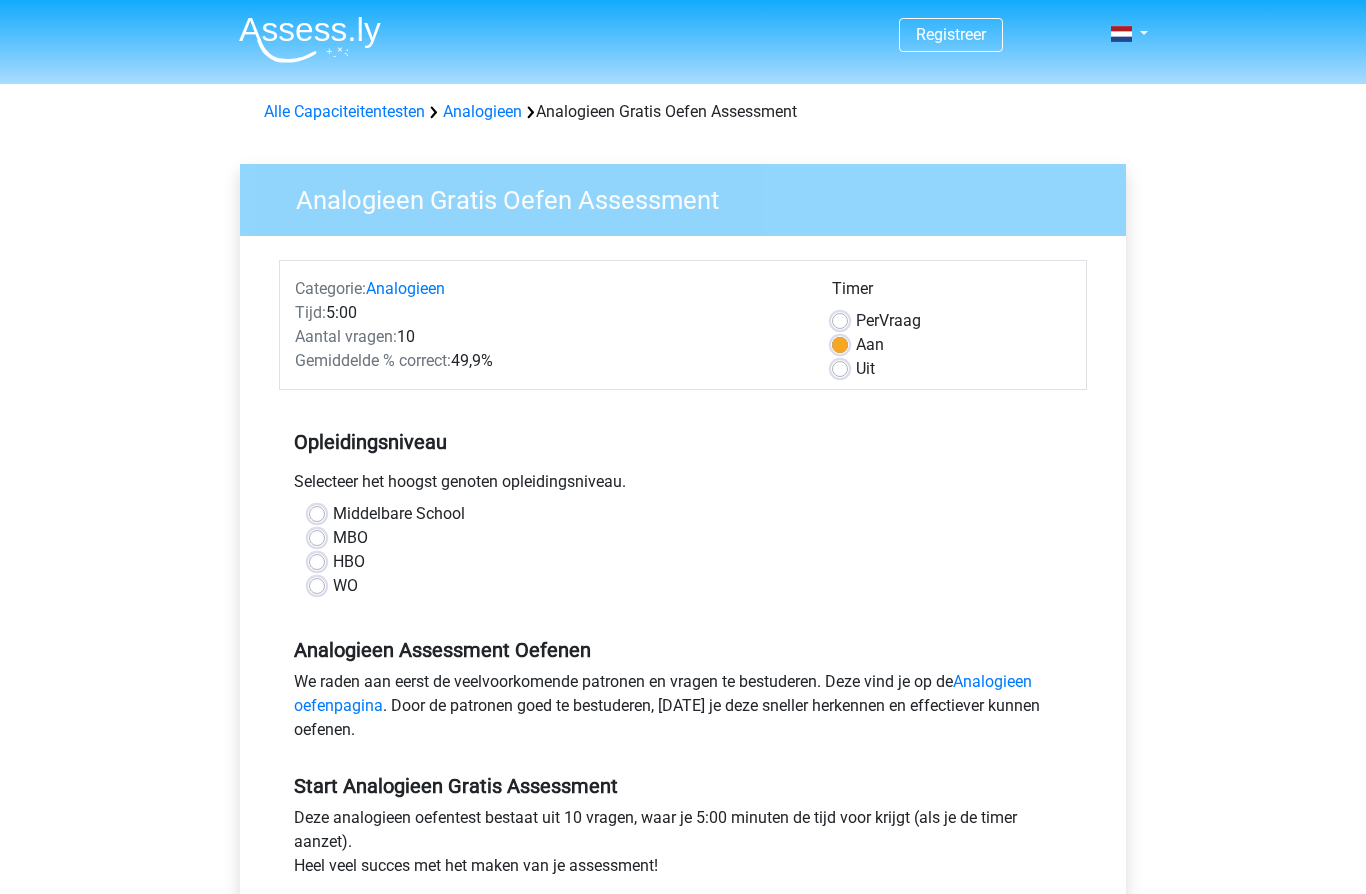 scroll, scrollTop: 0, scrollLeft: 0, axis: both 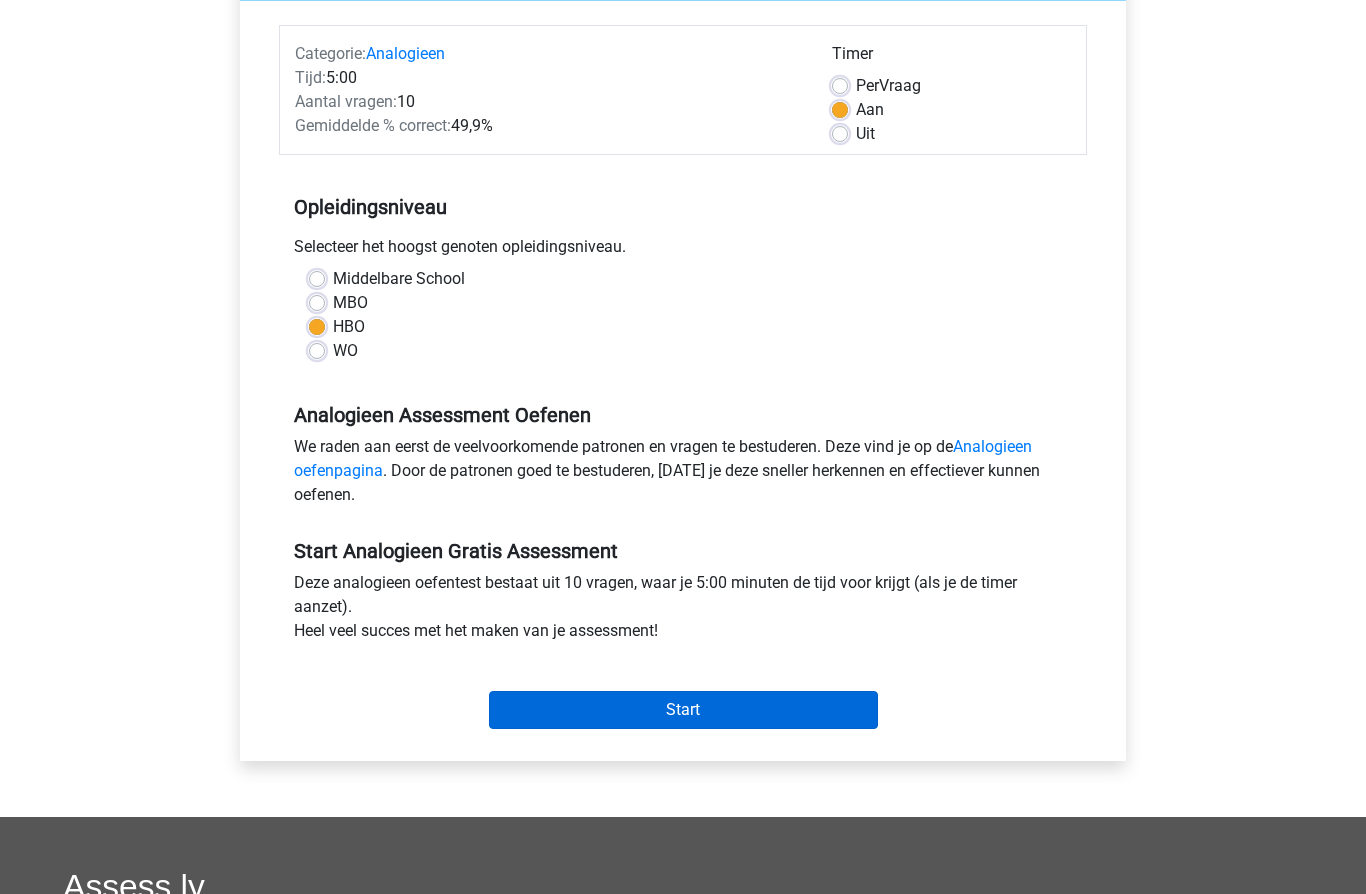 click on "Start" at bounding box center [683, 711] 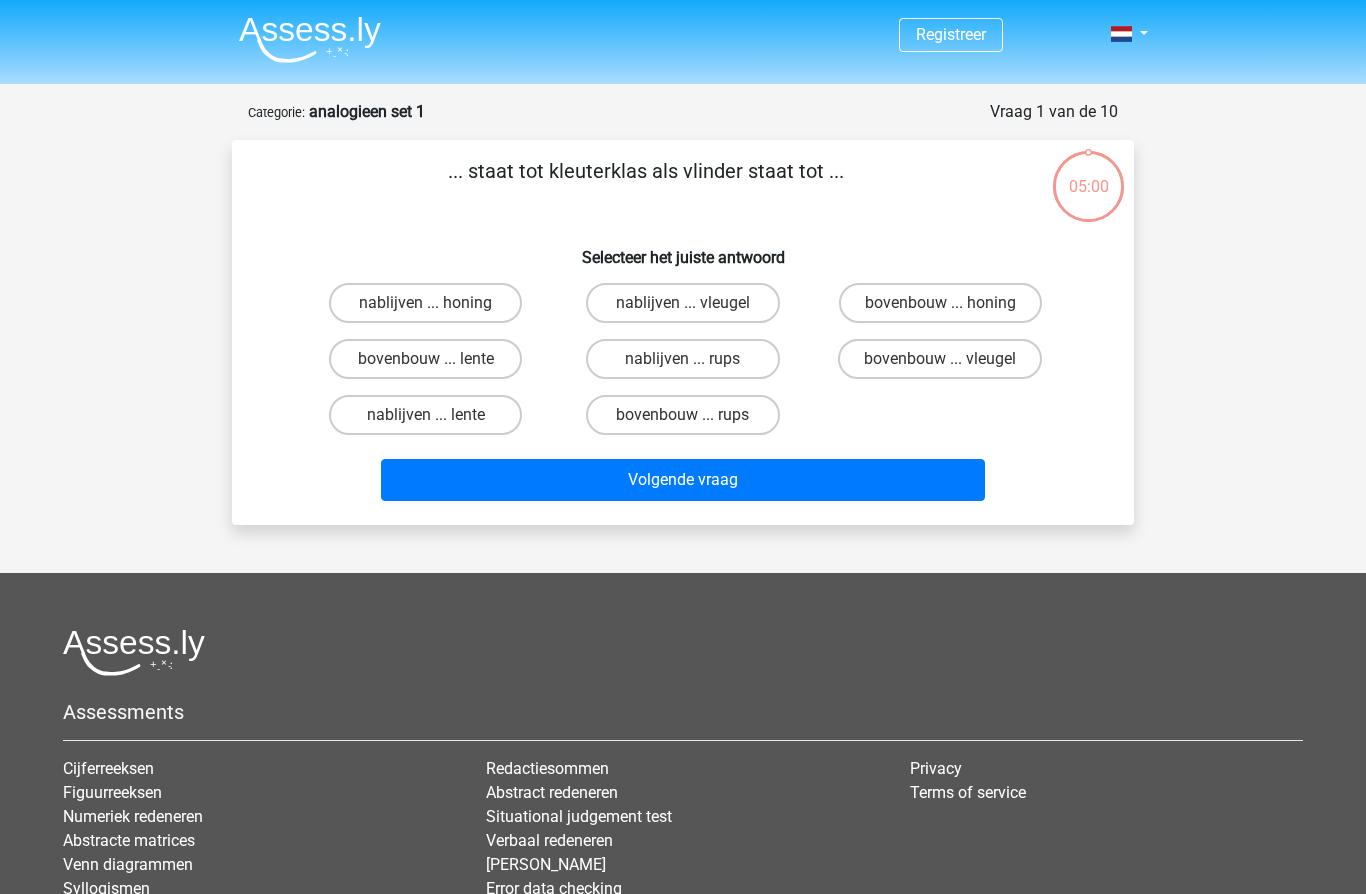 scroll, scrollTop: 7, scrollLeft: 0, axis: vertical 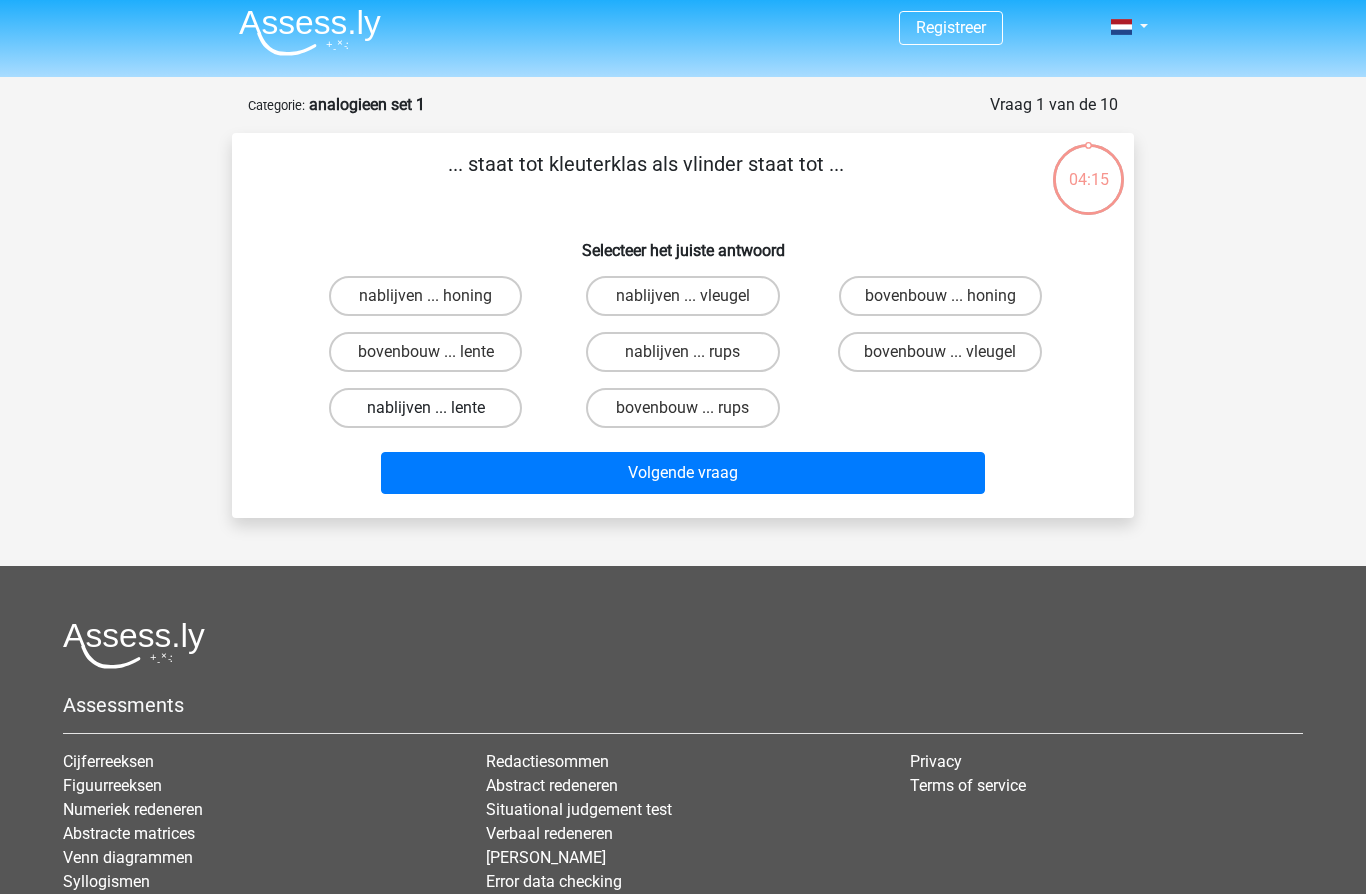 click on "nablijven ... lente" at bounding box center [425, 408] 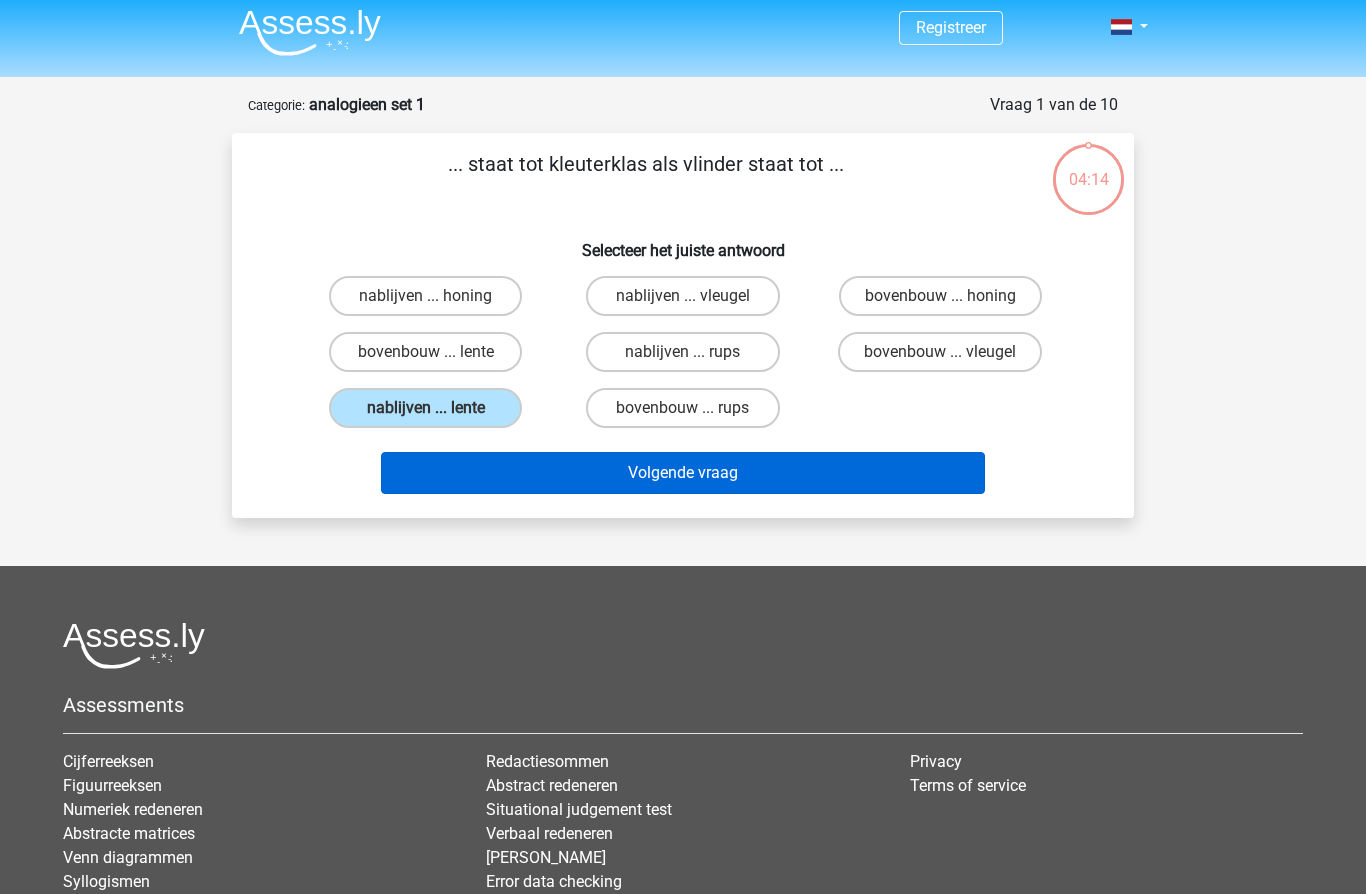 click on "Volgende vraag" at bounding box center (683, 473) 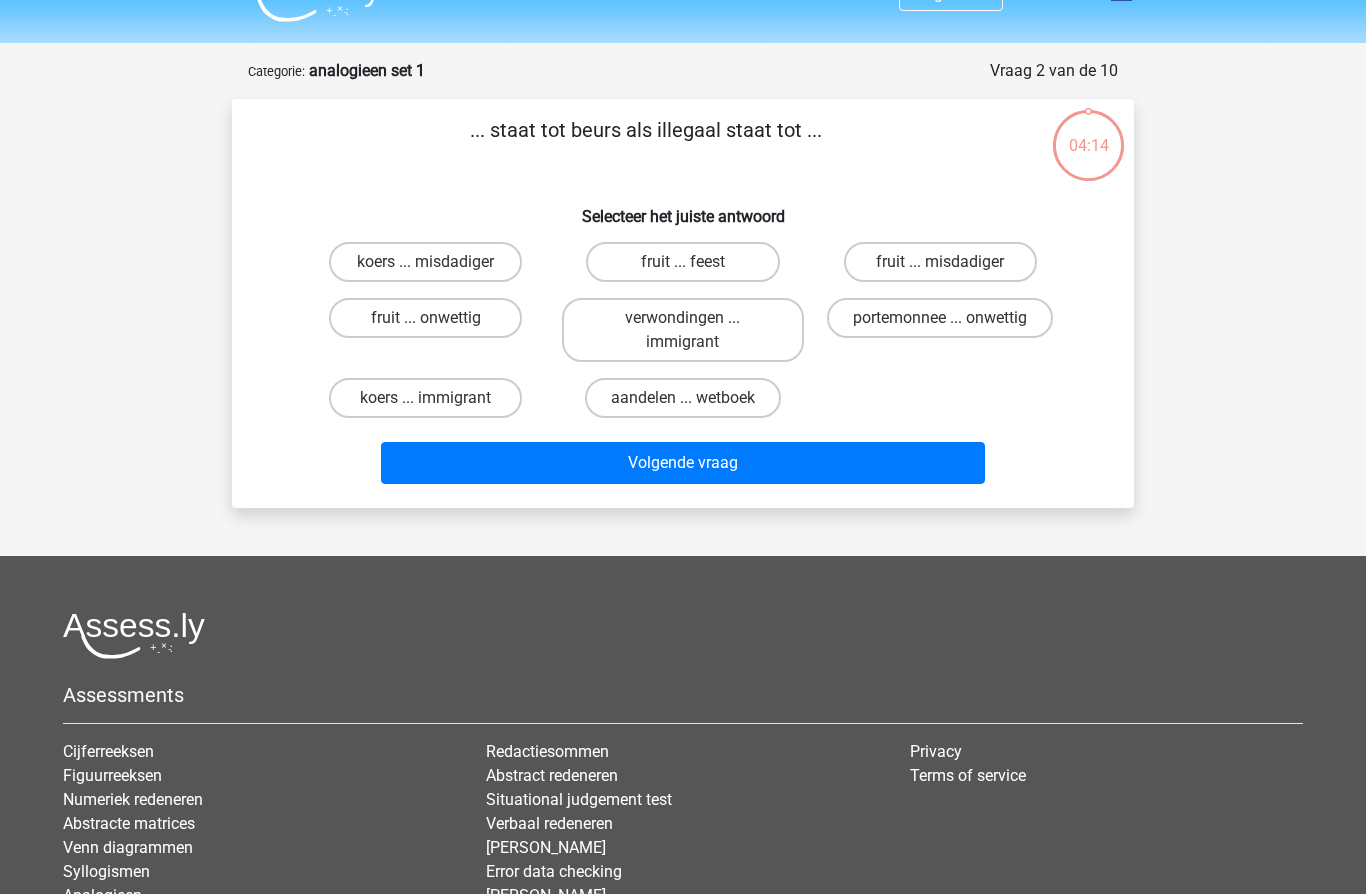 scroll, scrollTop: 100, scrollLeft: 0, axis: vertical 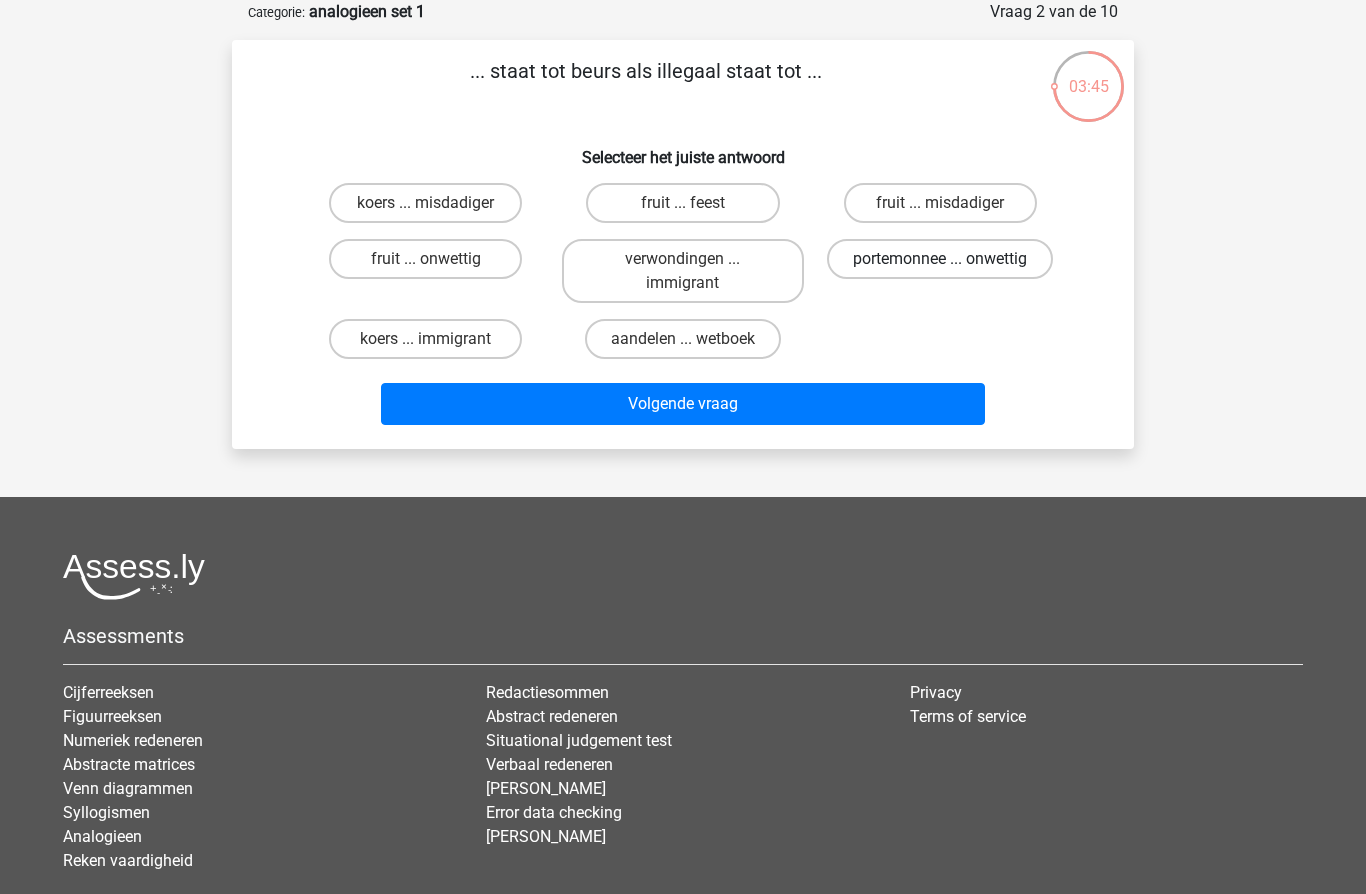 click on "portemonnee ... onwettig" at bounding box center (946, 265) 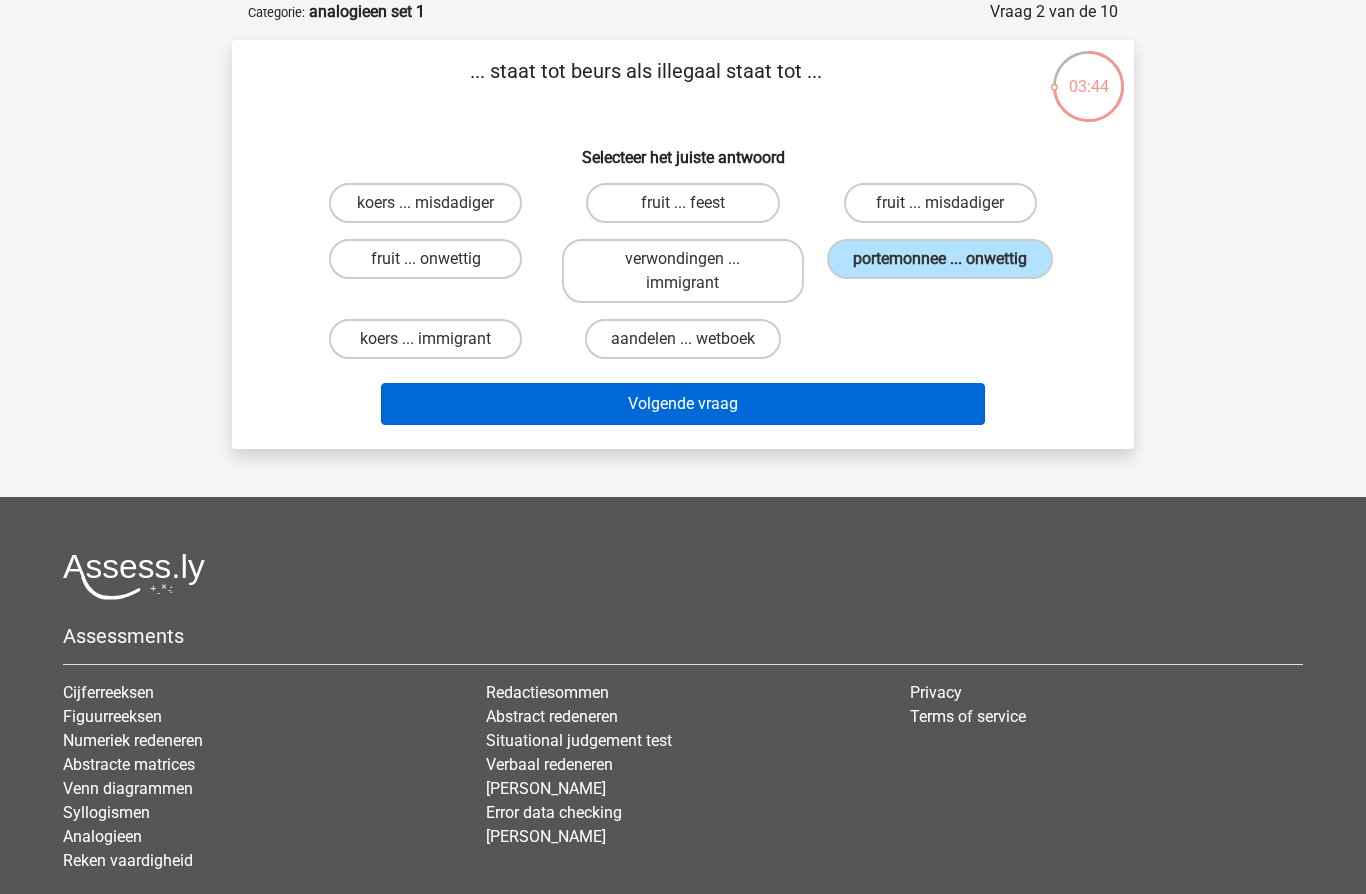 click on "Volgende vraag" at bounding box center [683, 404] 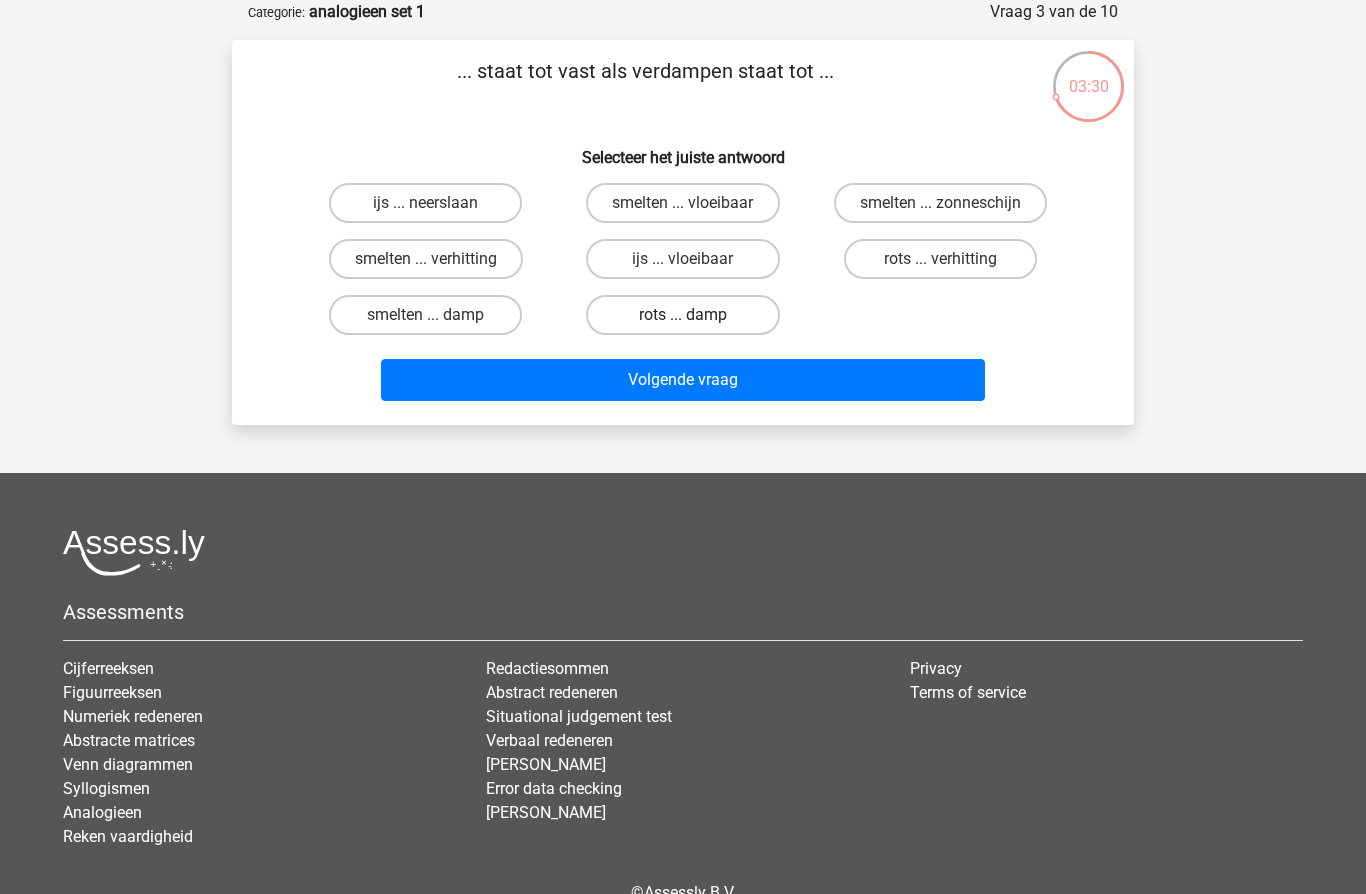 click on "rots ... damp" at bounding box center [682, 315] 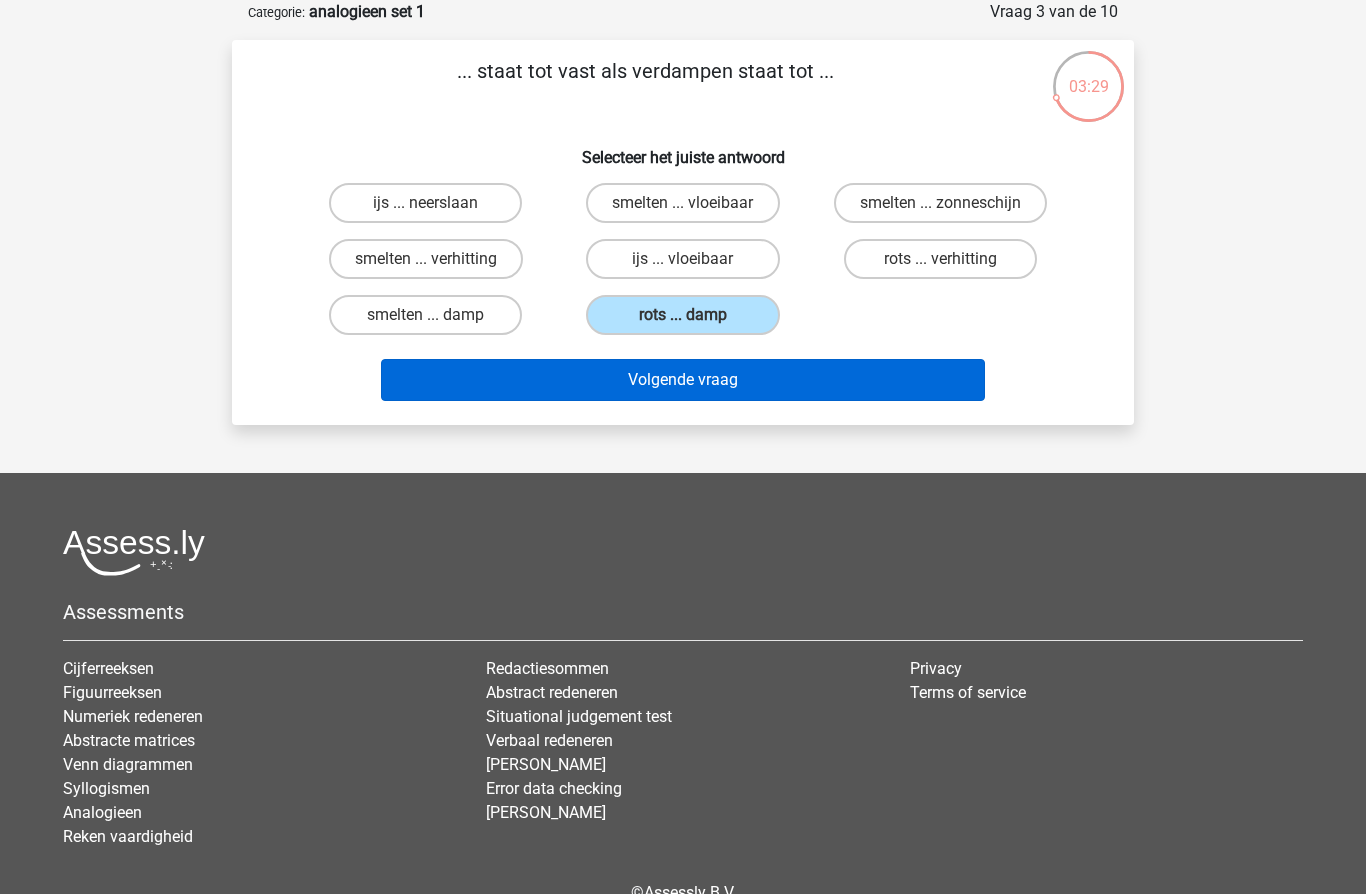 click on "Volgende vraag" at bounding box center (683, 380) 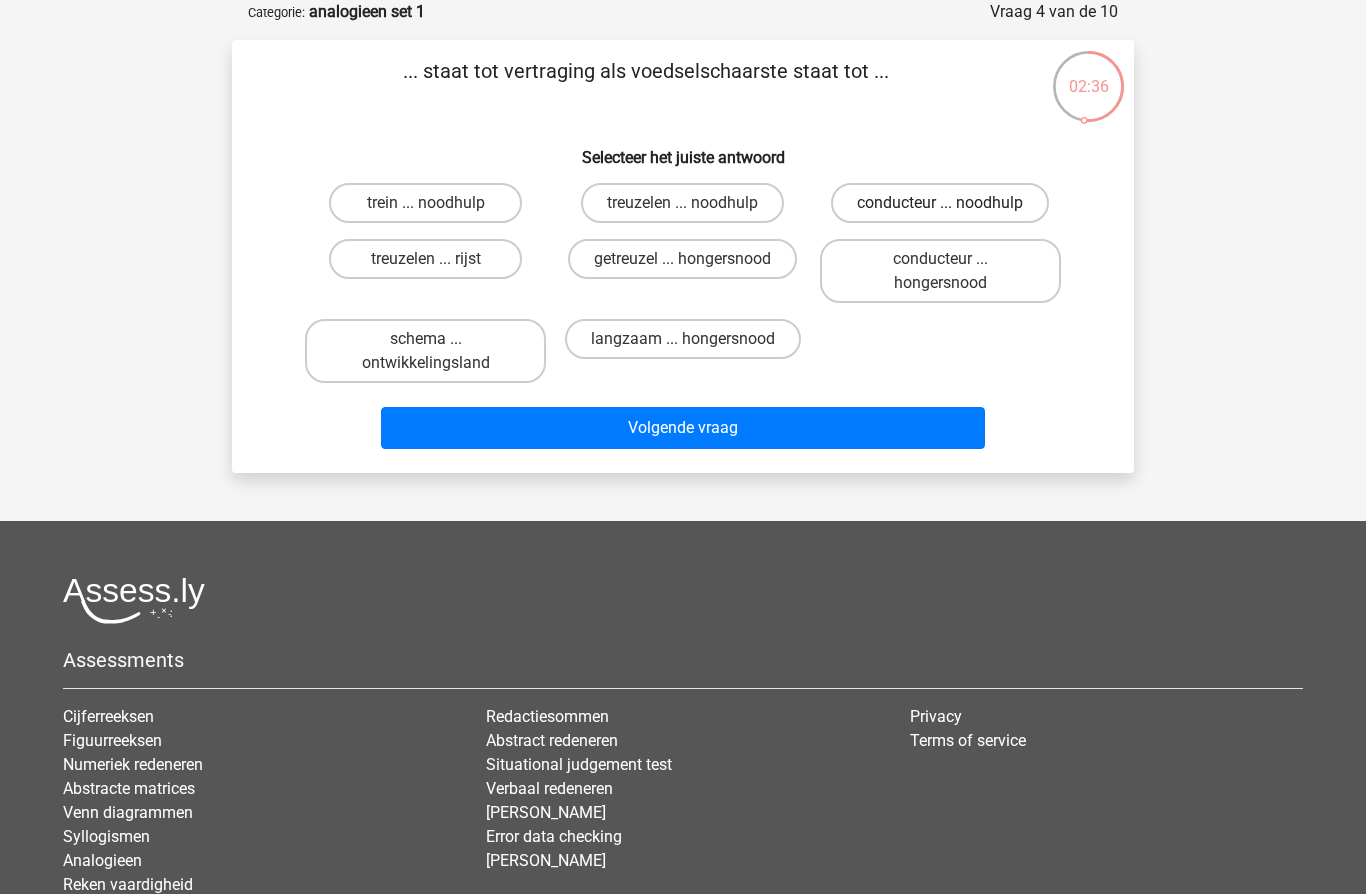 click on "conducteur ... noodhulp" at bounding box center (940, 203) 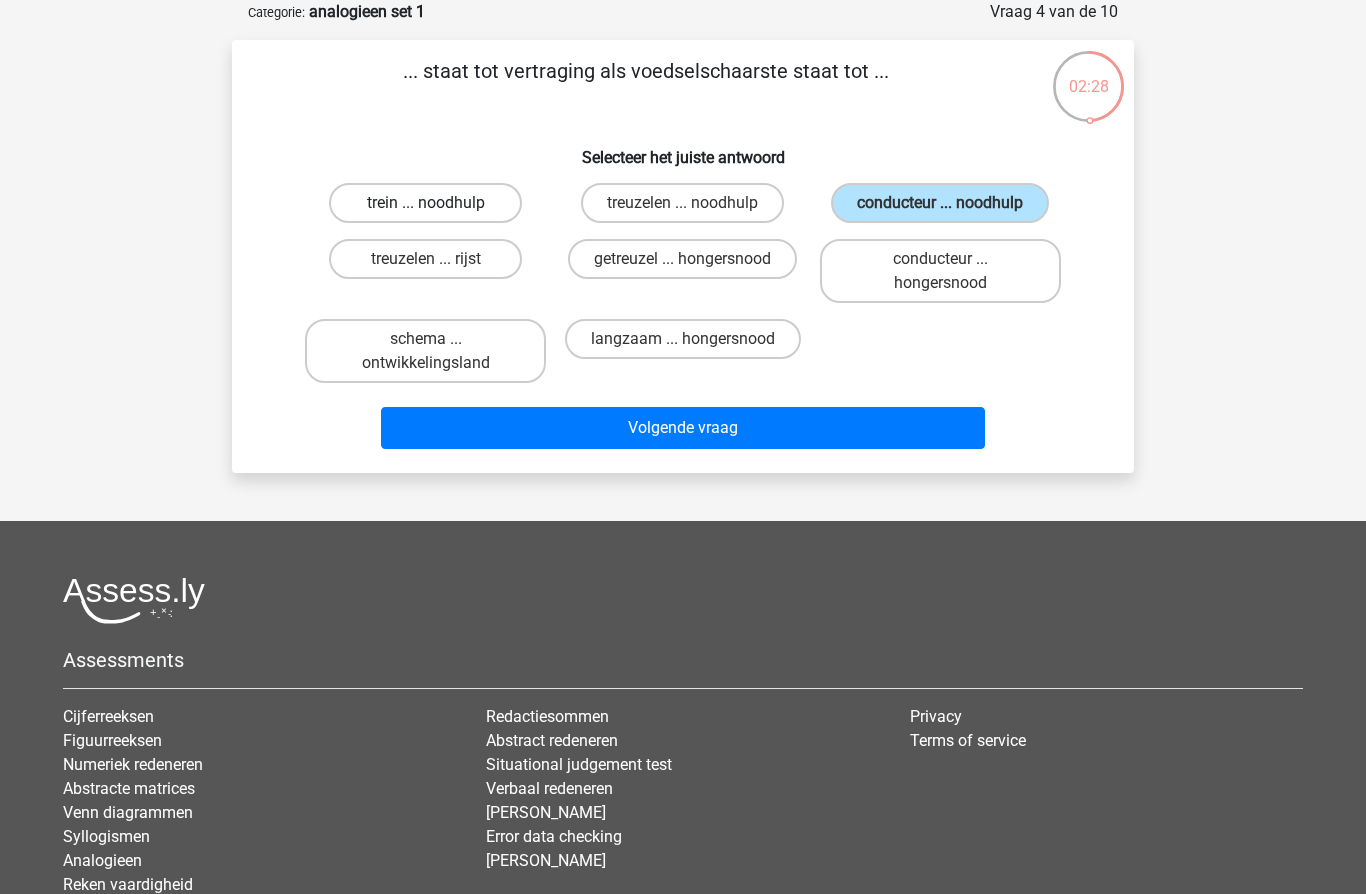 click on "trein ... noodhulp" at bounding box center [425, 203] 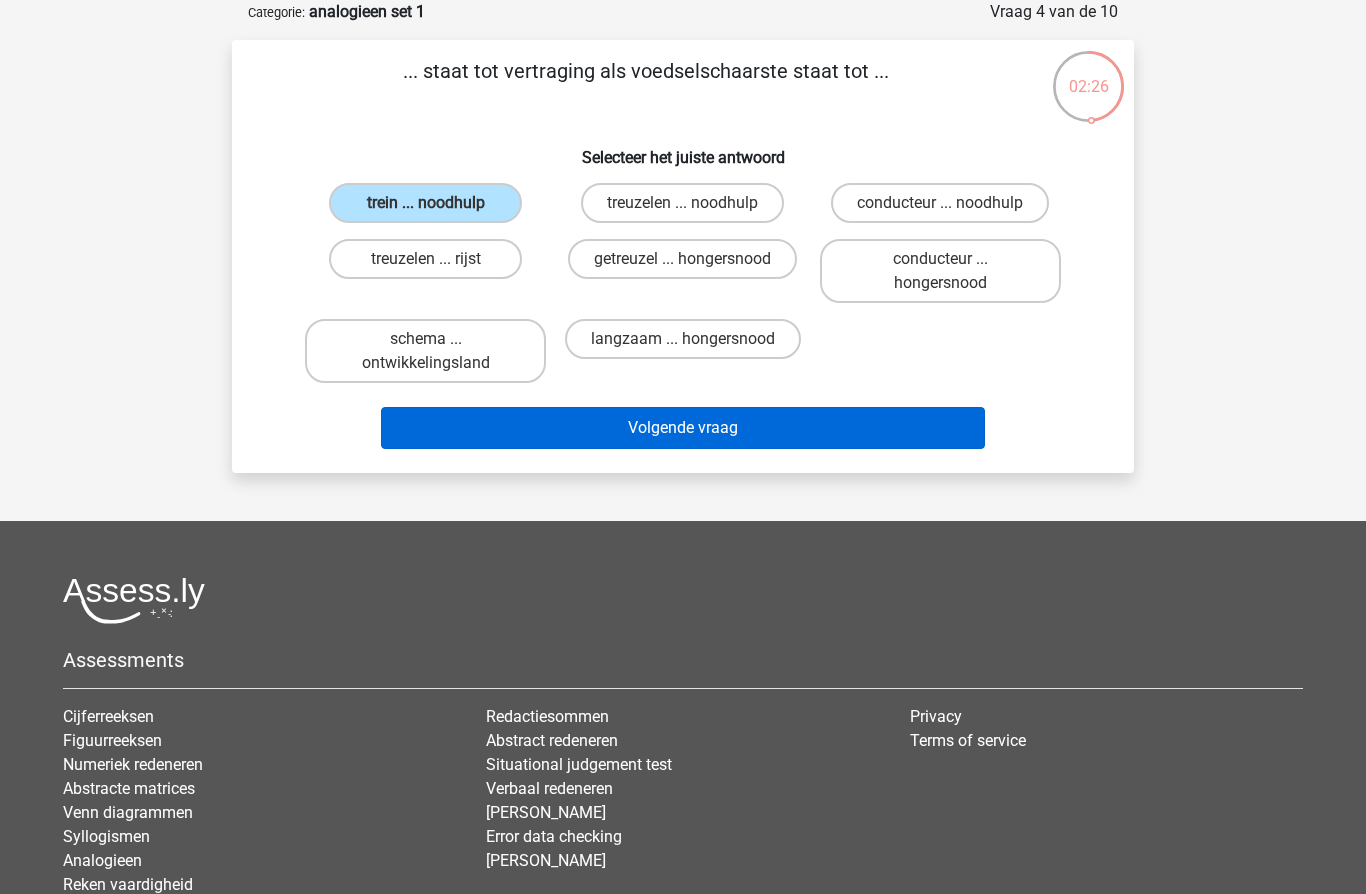 click on "Volgende vraag" at bounding box center (683, 428) 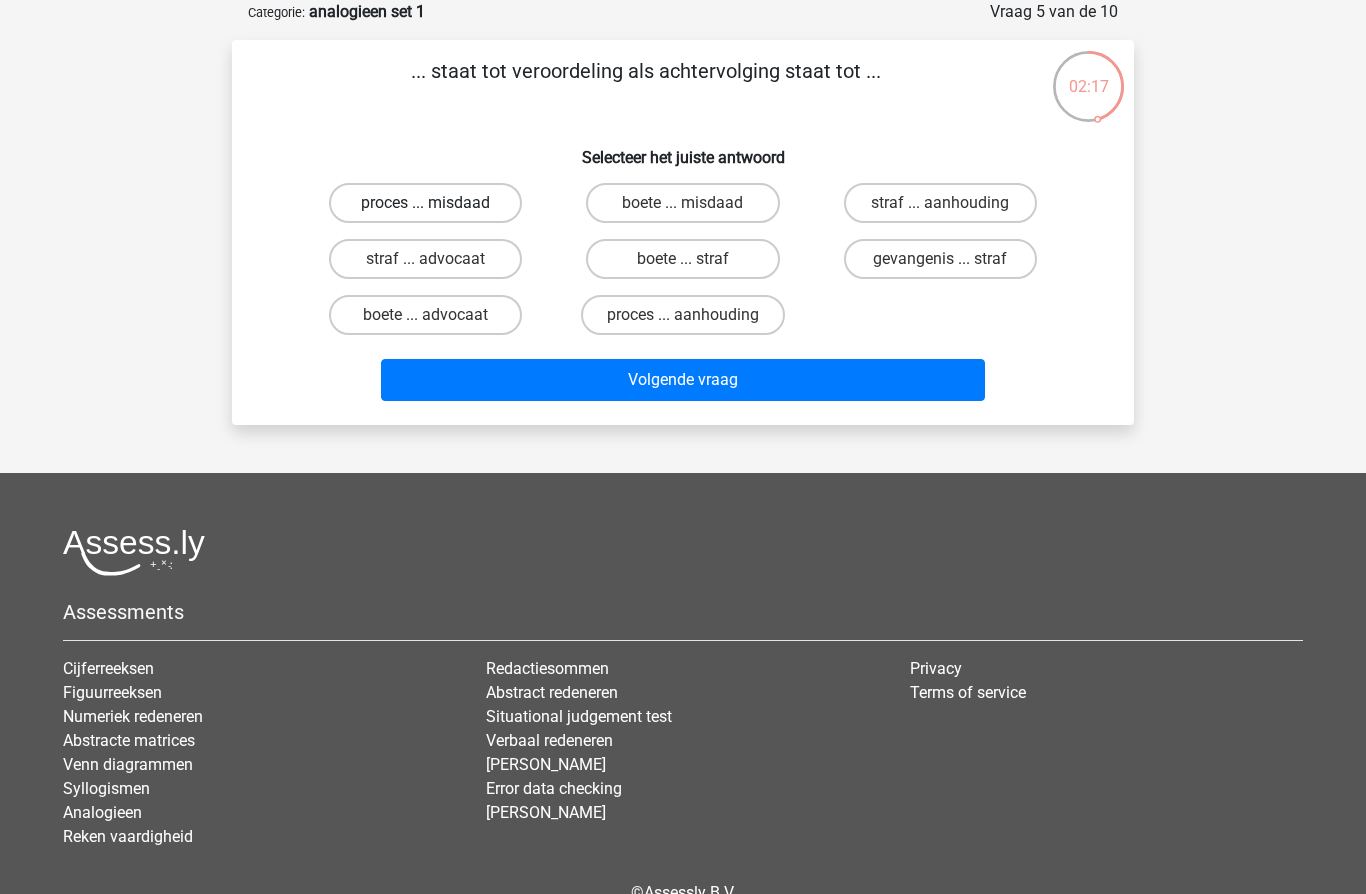click on "proces ... misdaad" at bounding box center [425, 203] 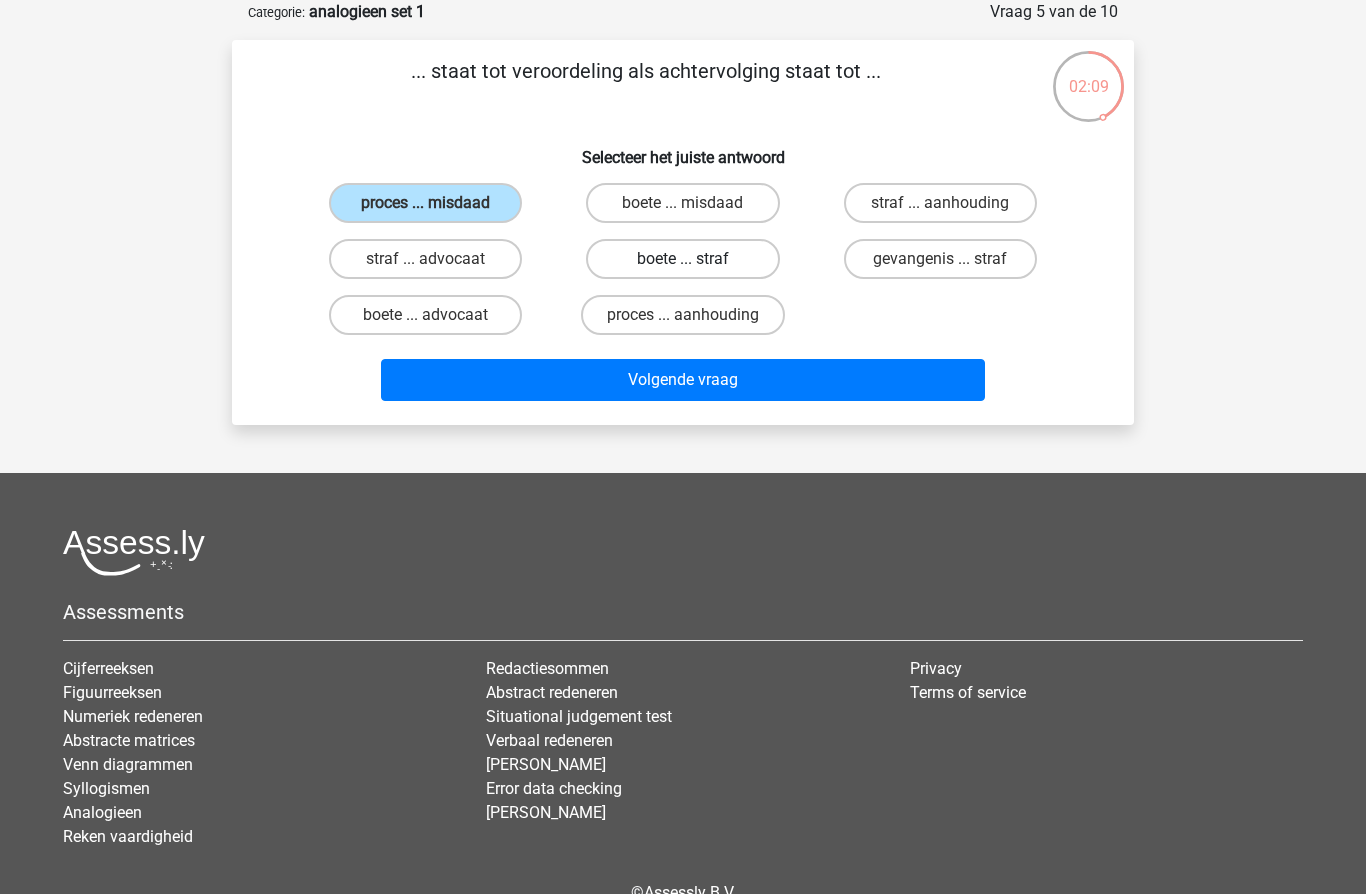 click on "boete ... straf" at bounding box center [682, 259] 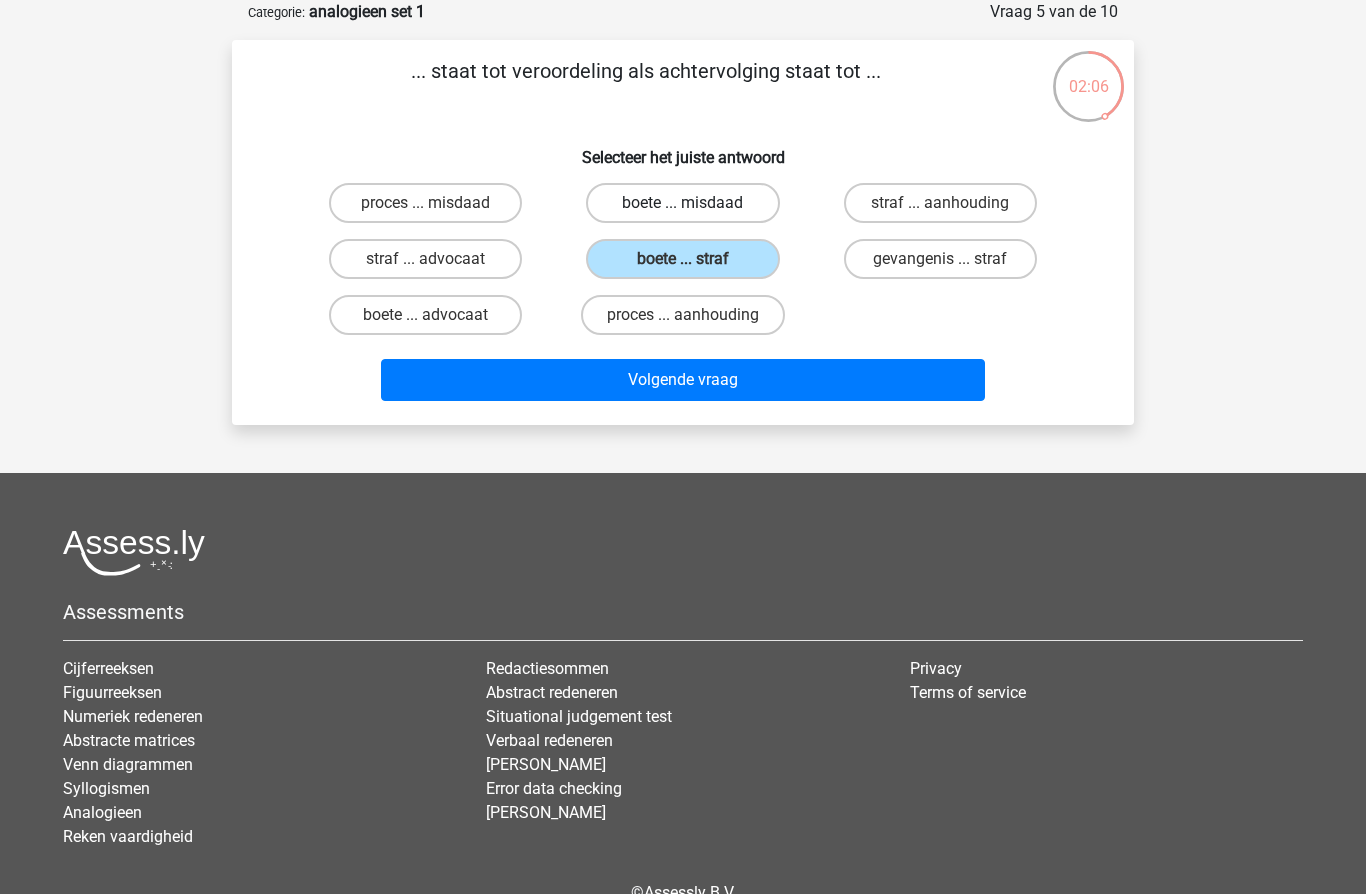 click on "boete ... misdaad" at bounding box center (682, 203) 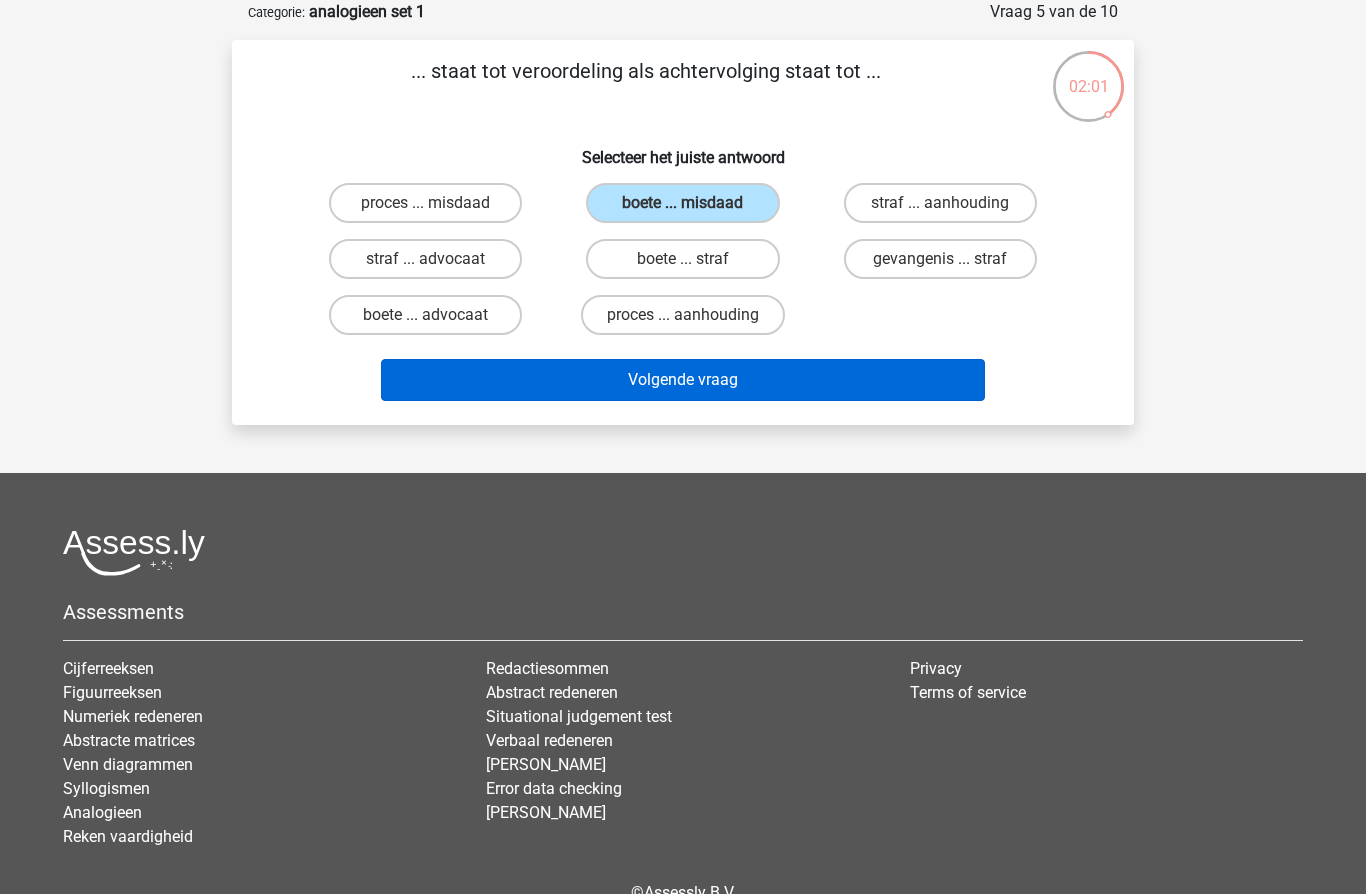 click on "Volgende vraag" at bounding box center (683, 380) 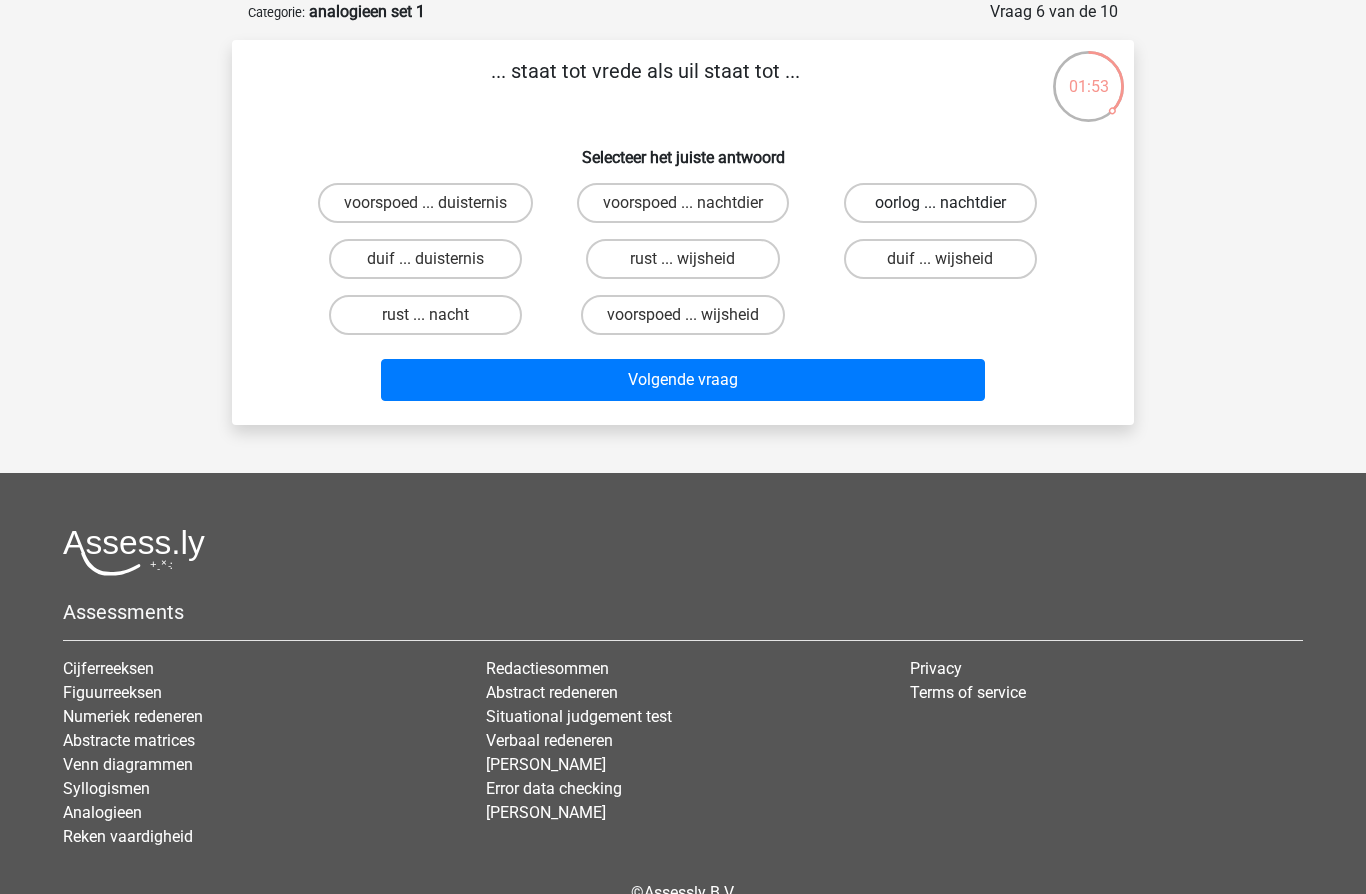 click on "oorlog ... nachtdier" at bounding box center (940, 203) 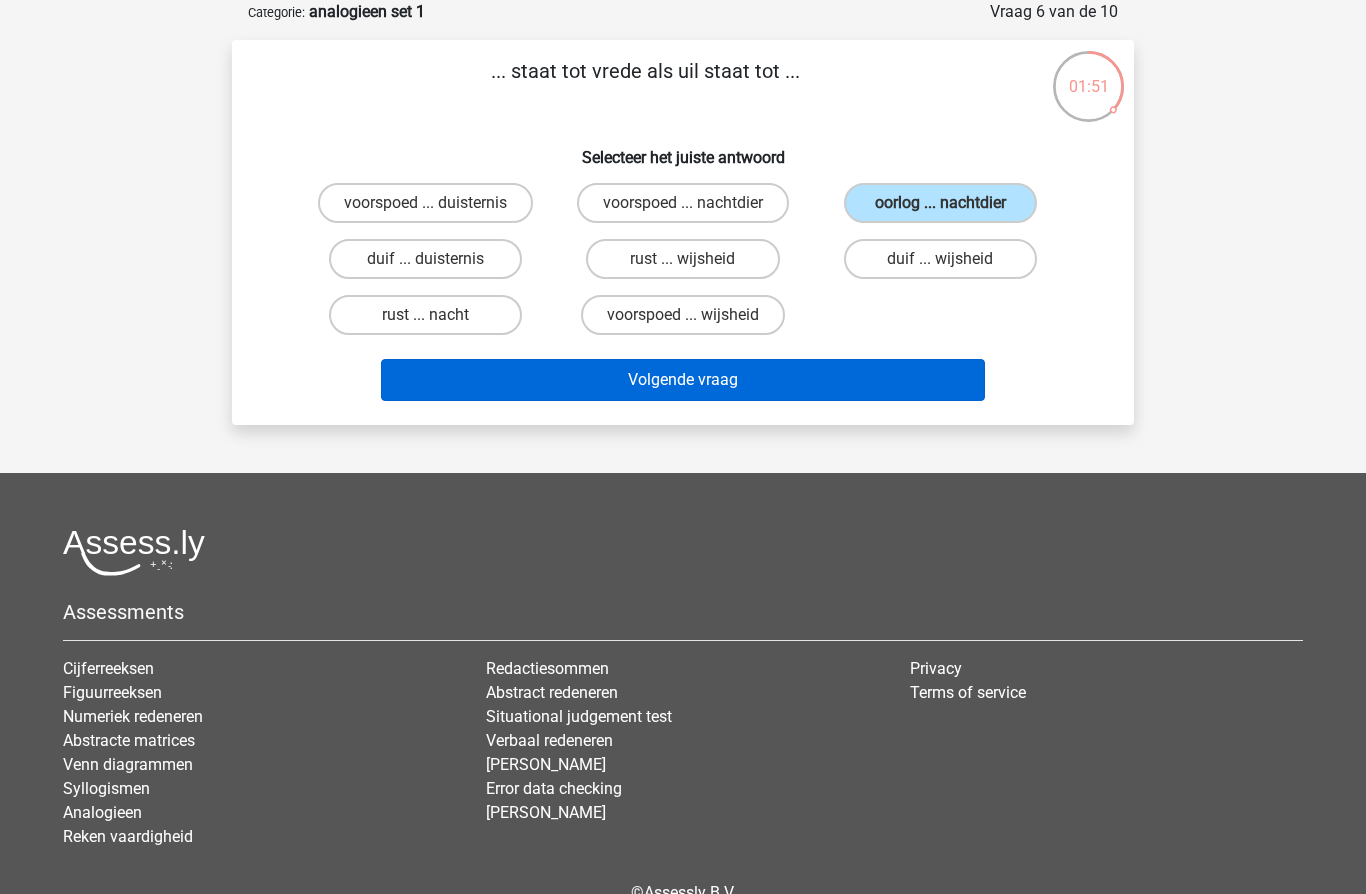 click on "Volgende vraag" at bounding box center (683, 380) 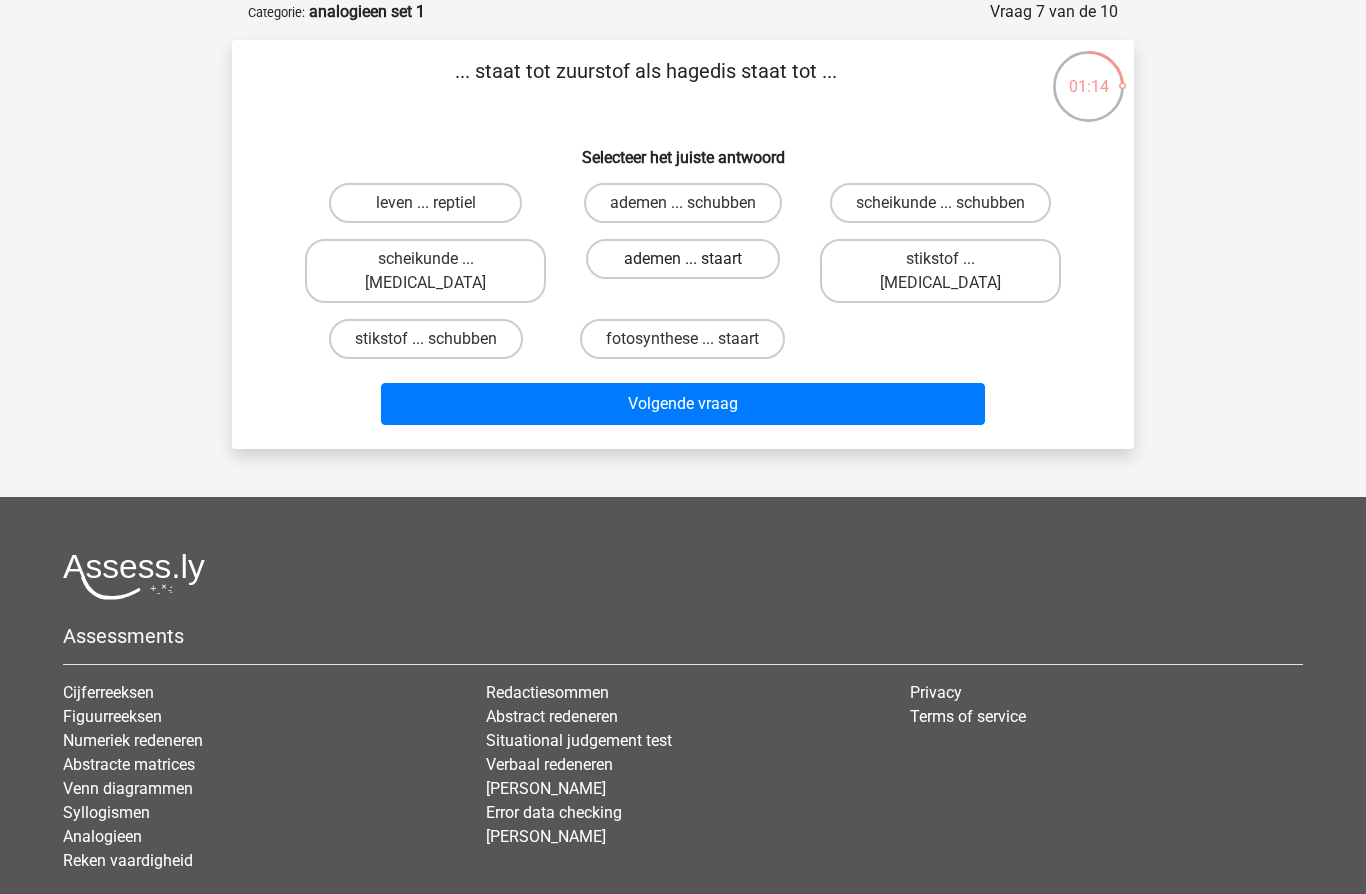click on "ademen ... staart" at bounding box center (682, 259) 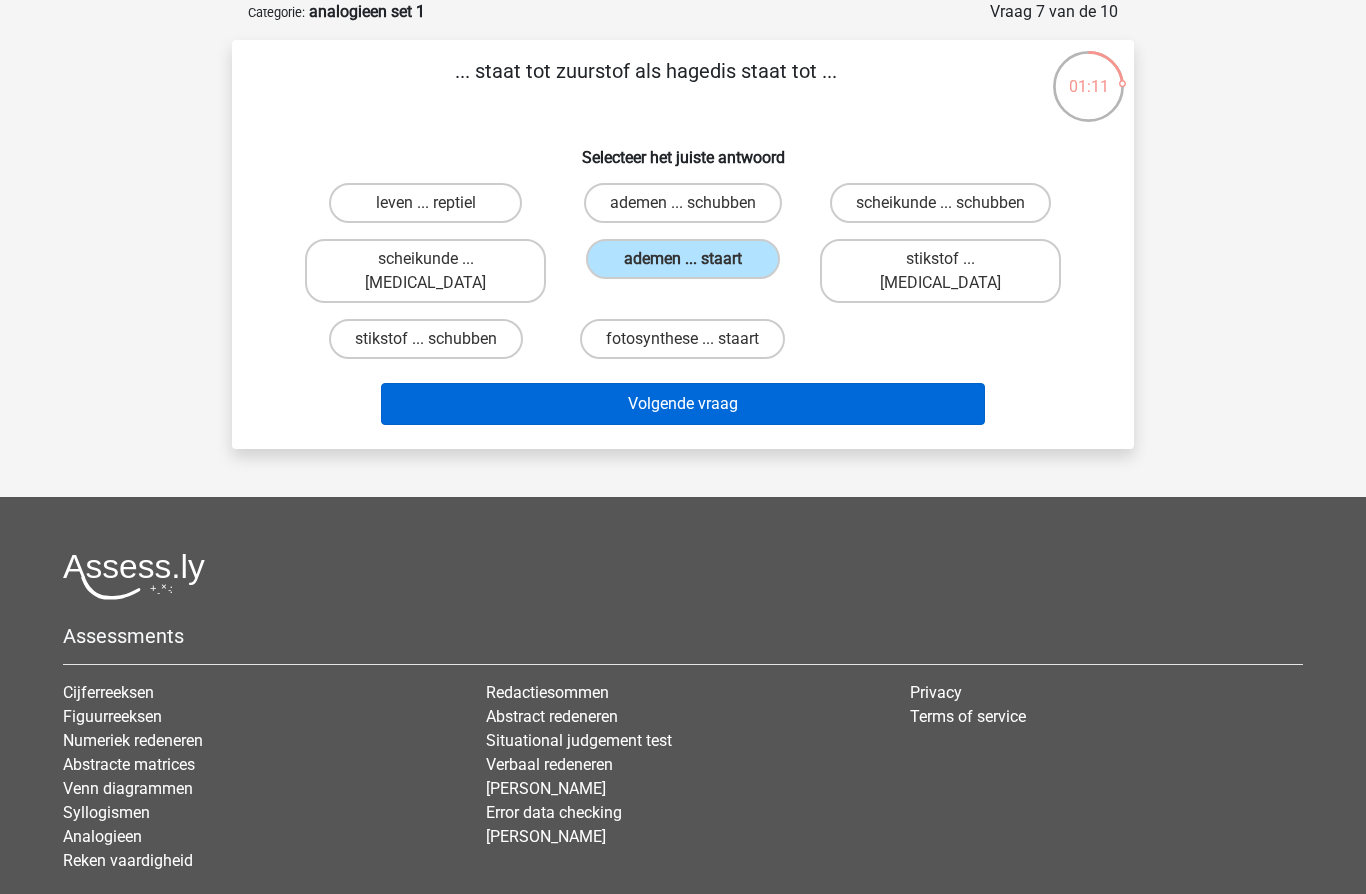 click on "Volgende vraag" at bounding box center (683, 404) 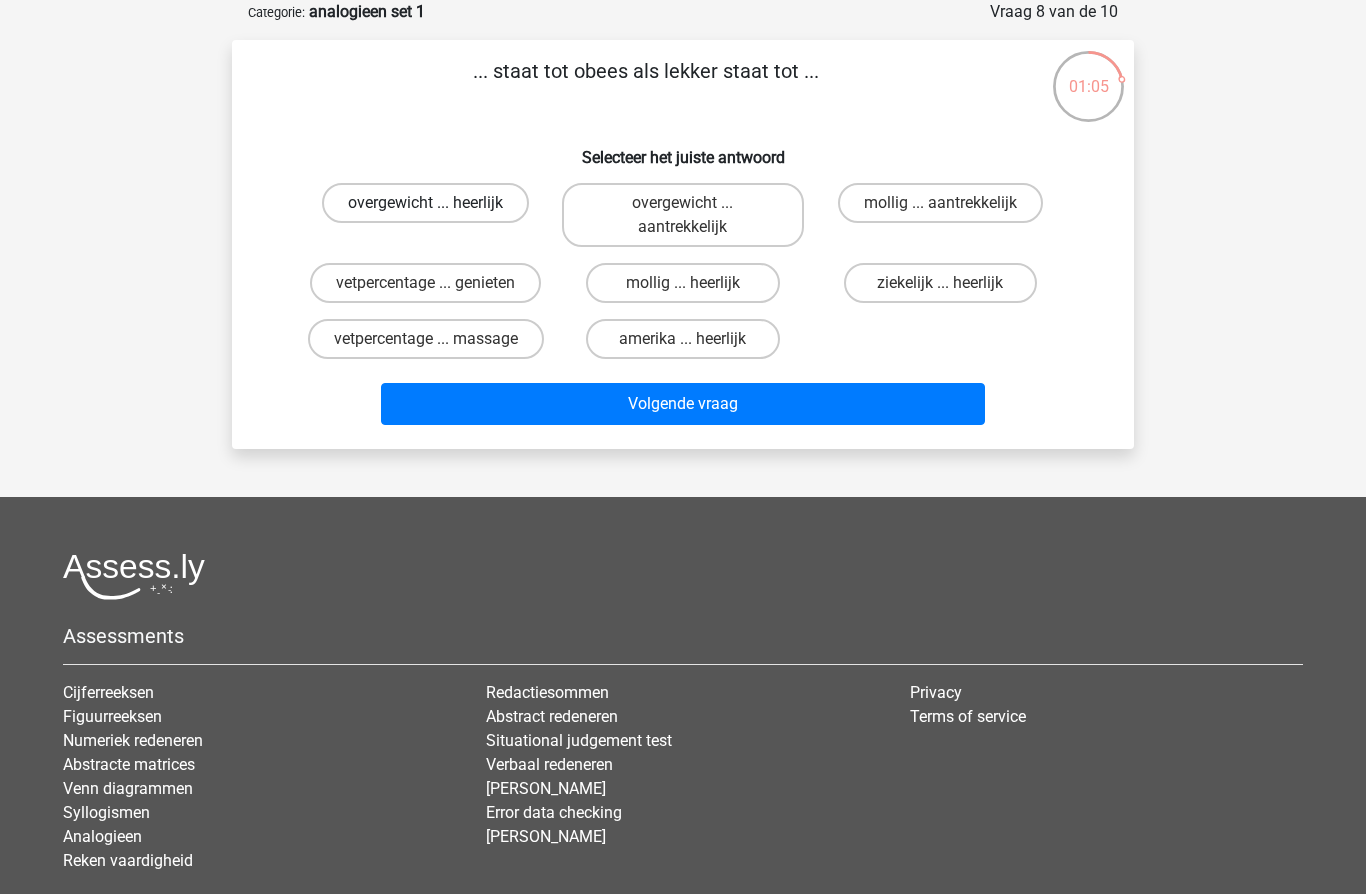 click on "overgewicht ... heerlijk" at bounding box center (425, 203) 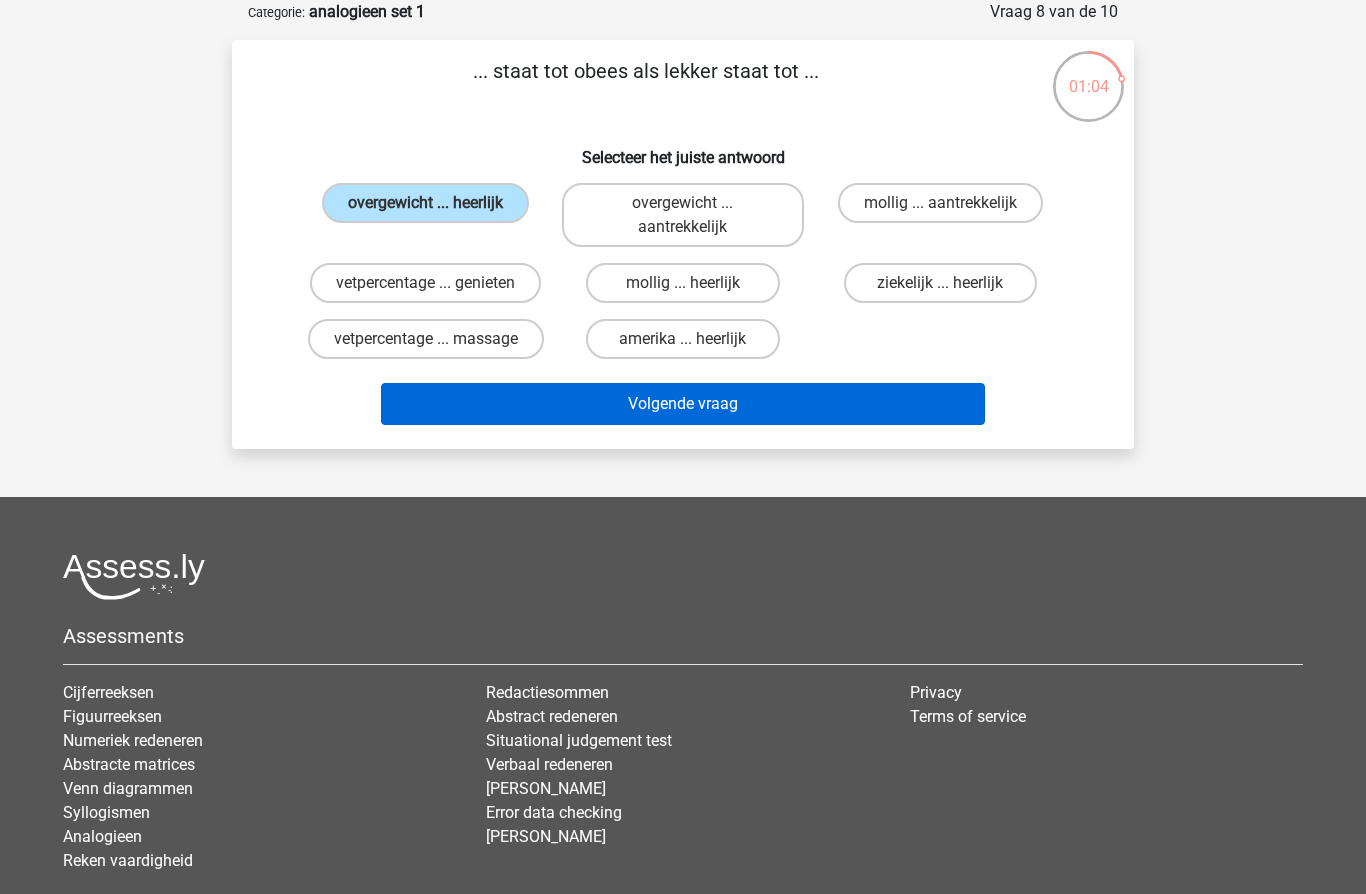 click on "Volgende vraag" at bounding box center [683, 404] 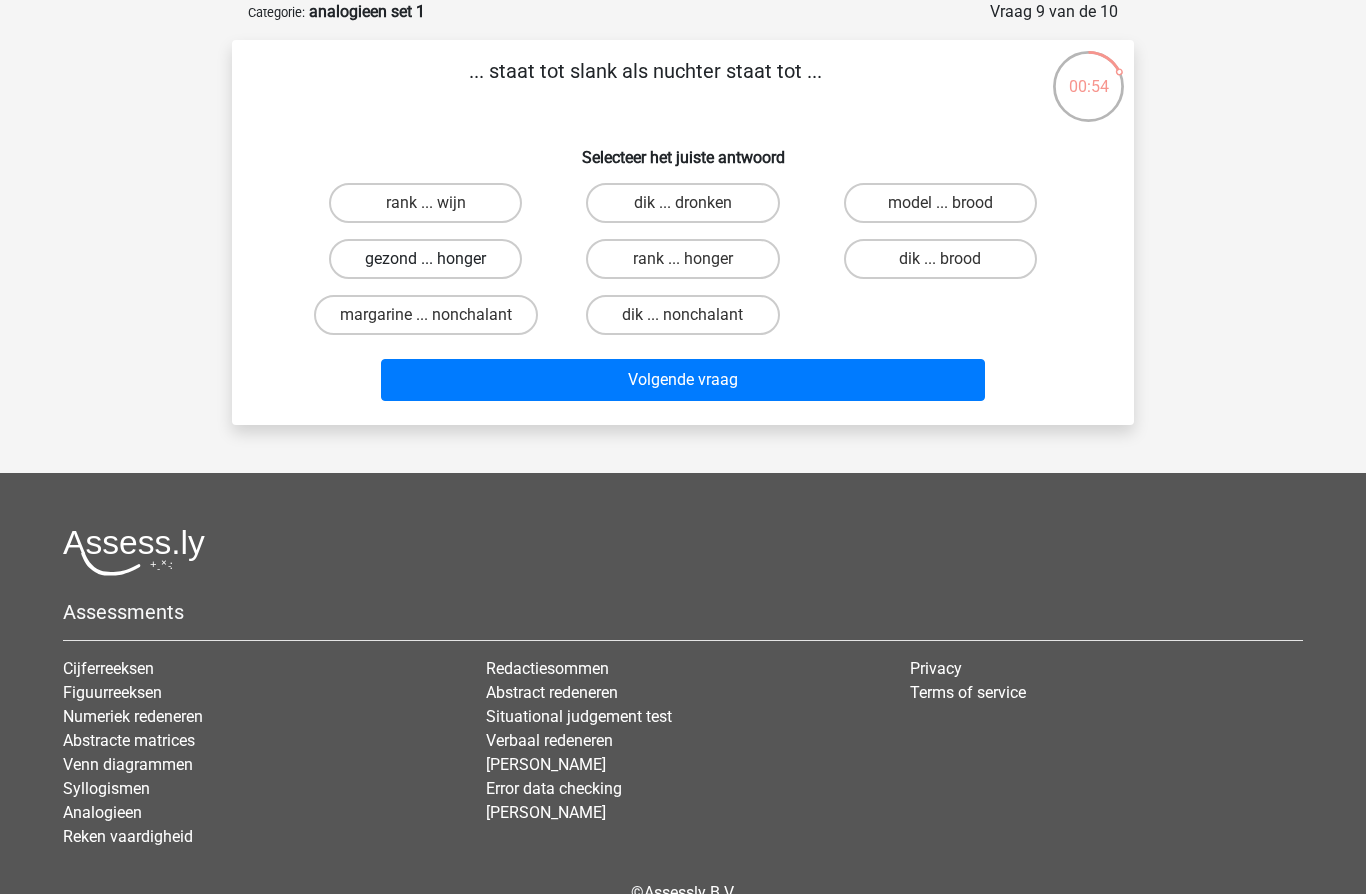 click on "gezond ... honger" at bounding box center [425, 259] 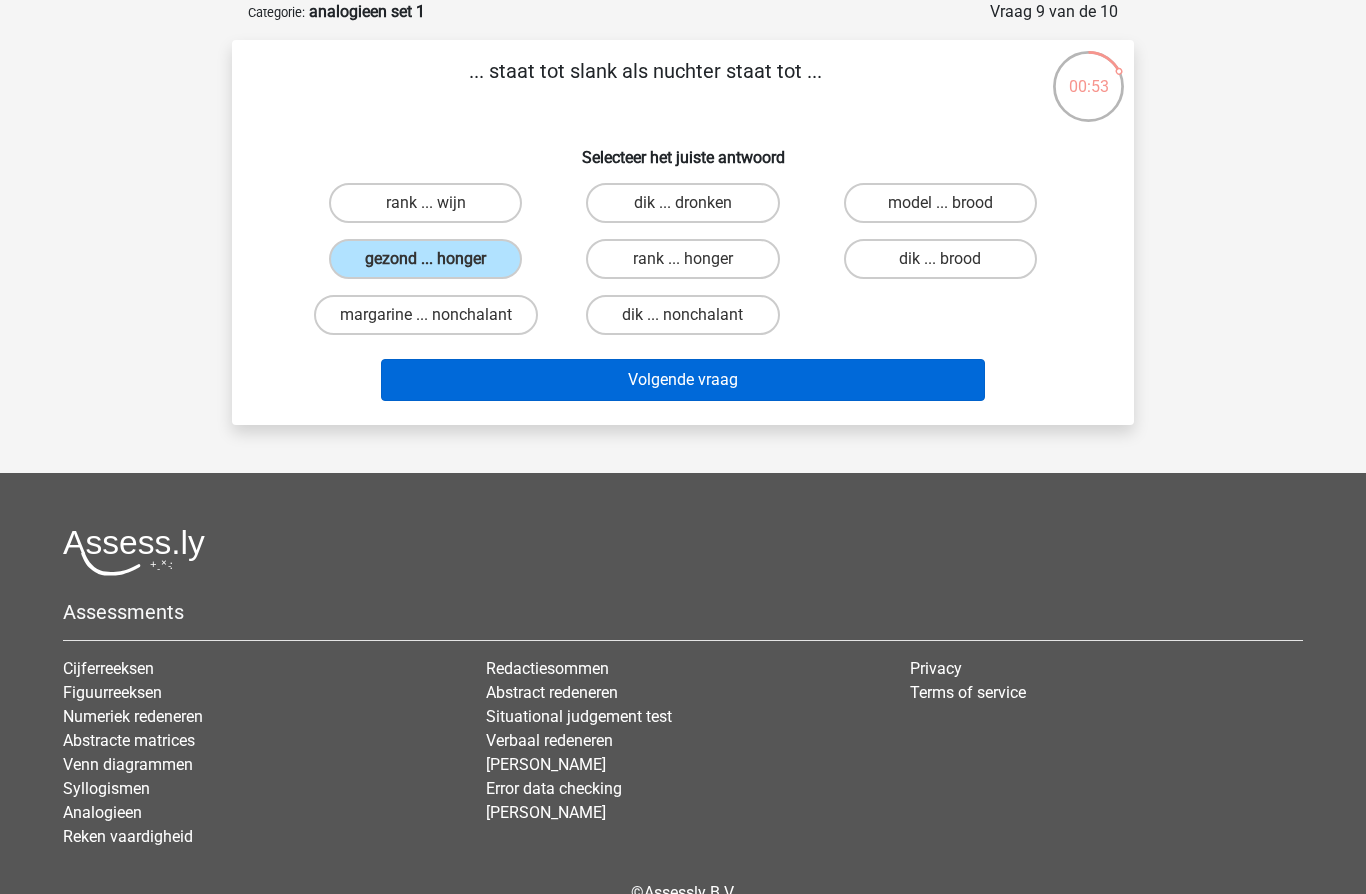 click on "Volgende vraag" at bounding box center (683, 380) 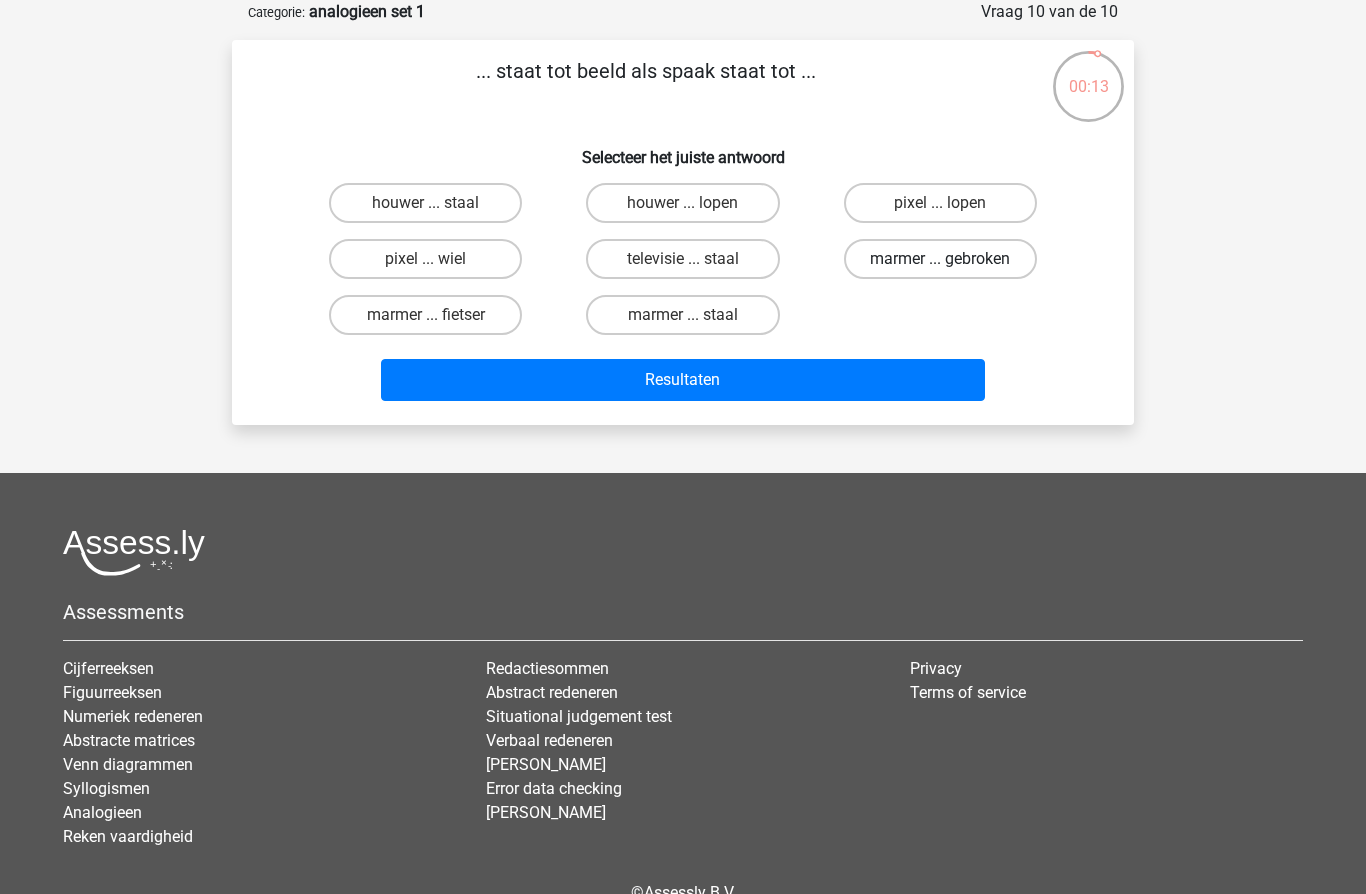 click on "marmer ... gebroken" at bounding box center [940, 259] 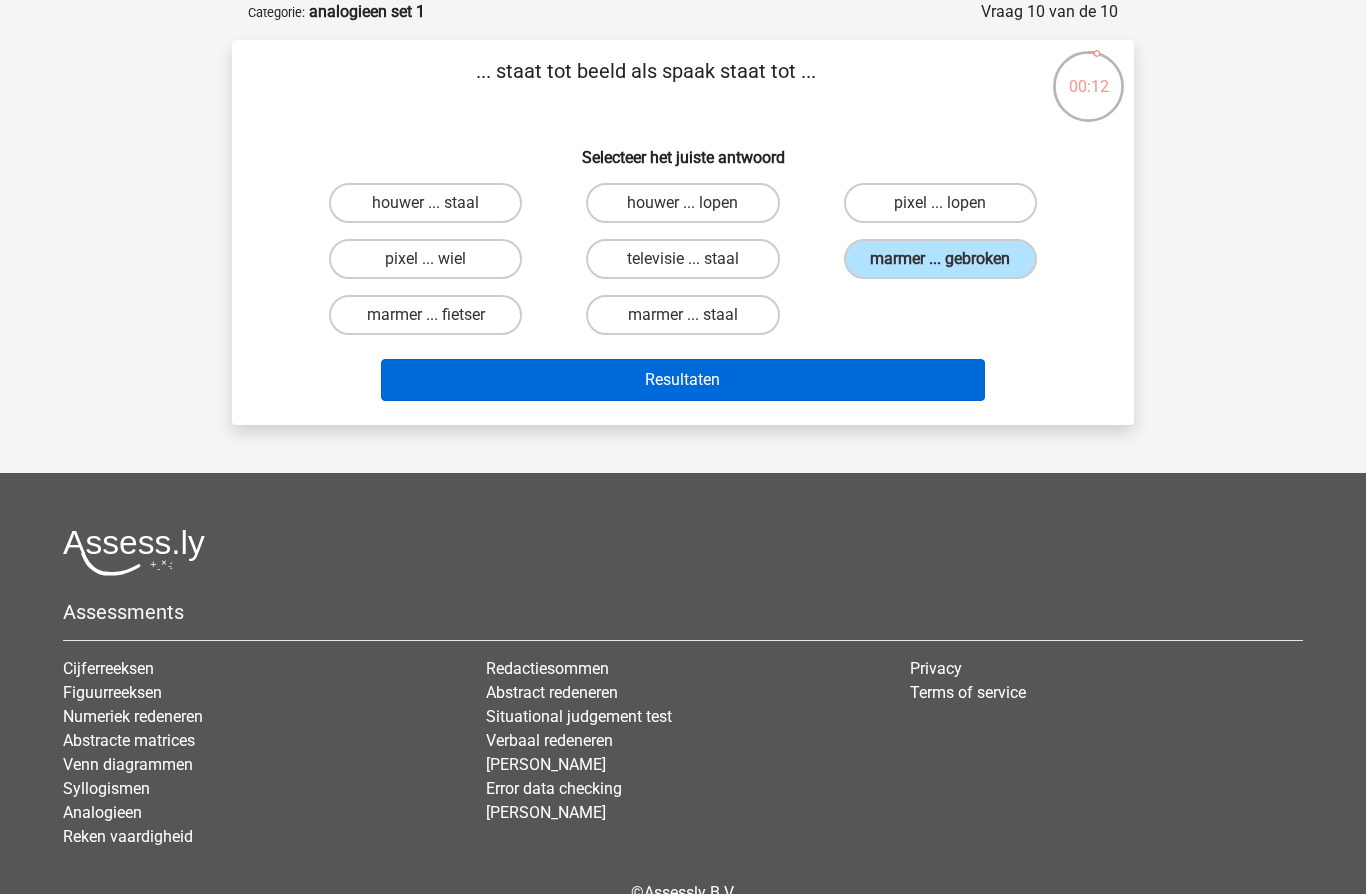 click on "Resultaten" at bounding box center [683, 380] 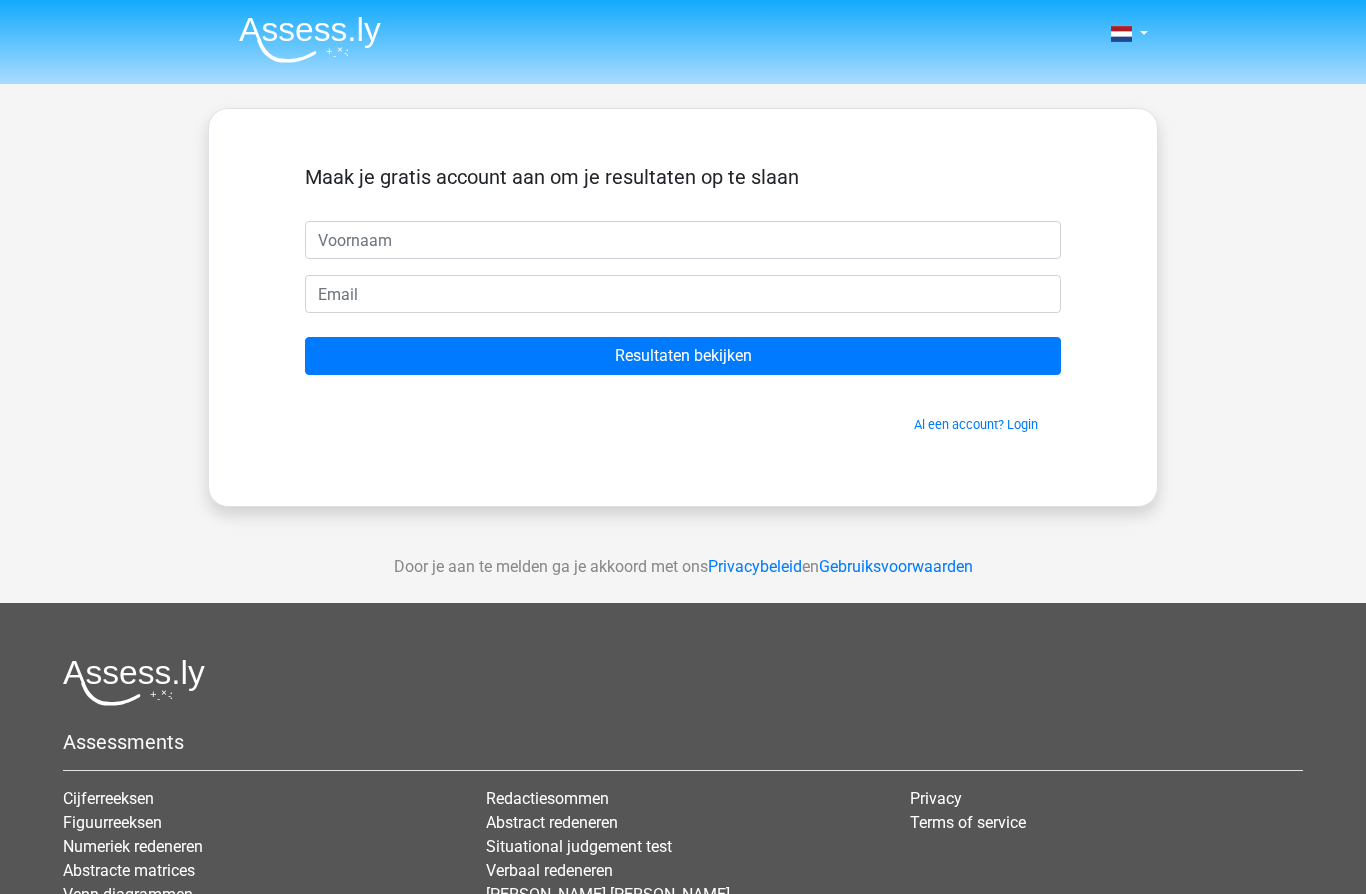 scroll, scrollTop: 0, scrollLeft: 0, axis: both 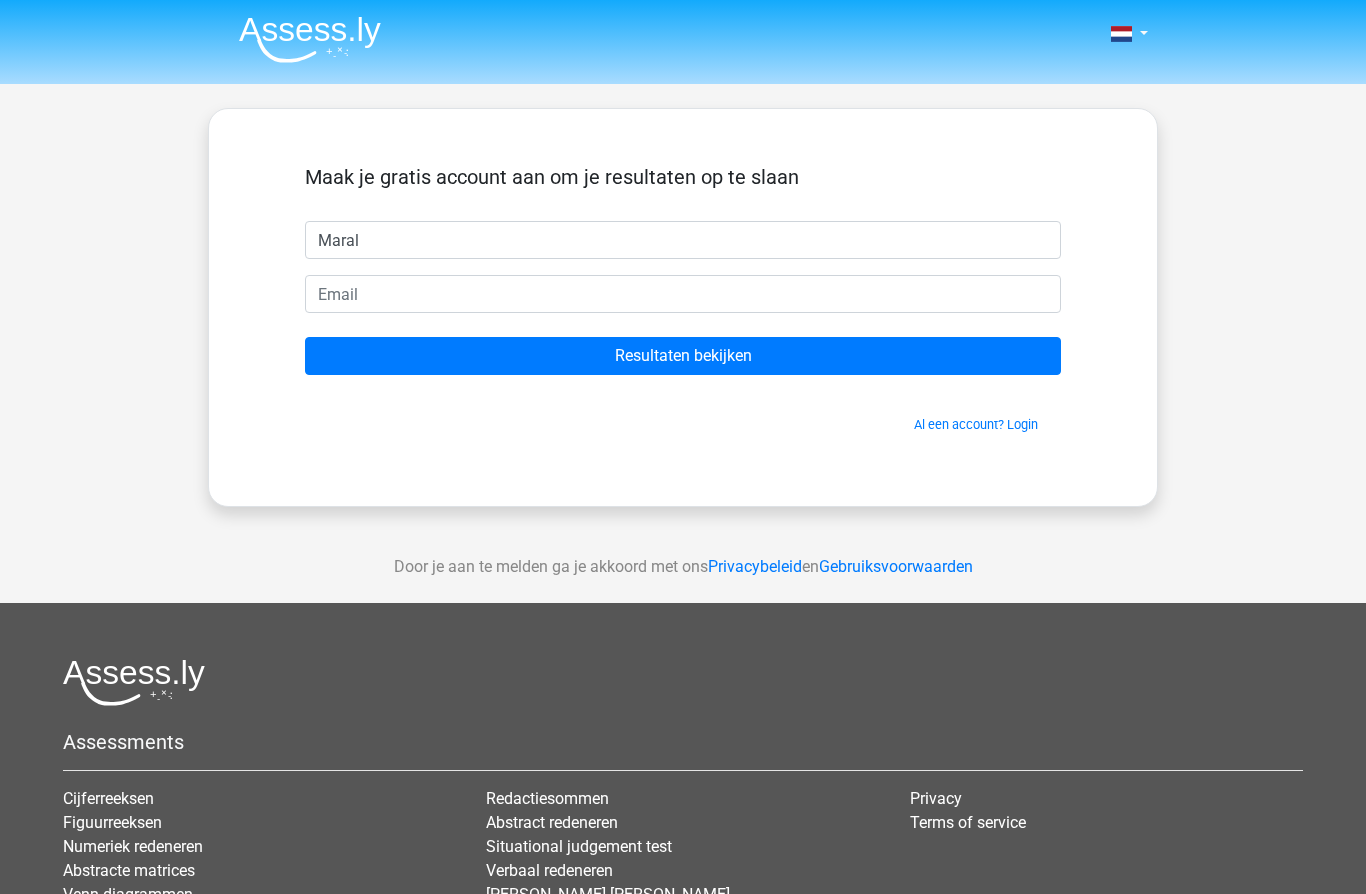 type on "Maral" 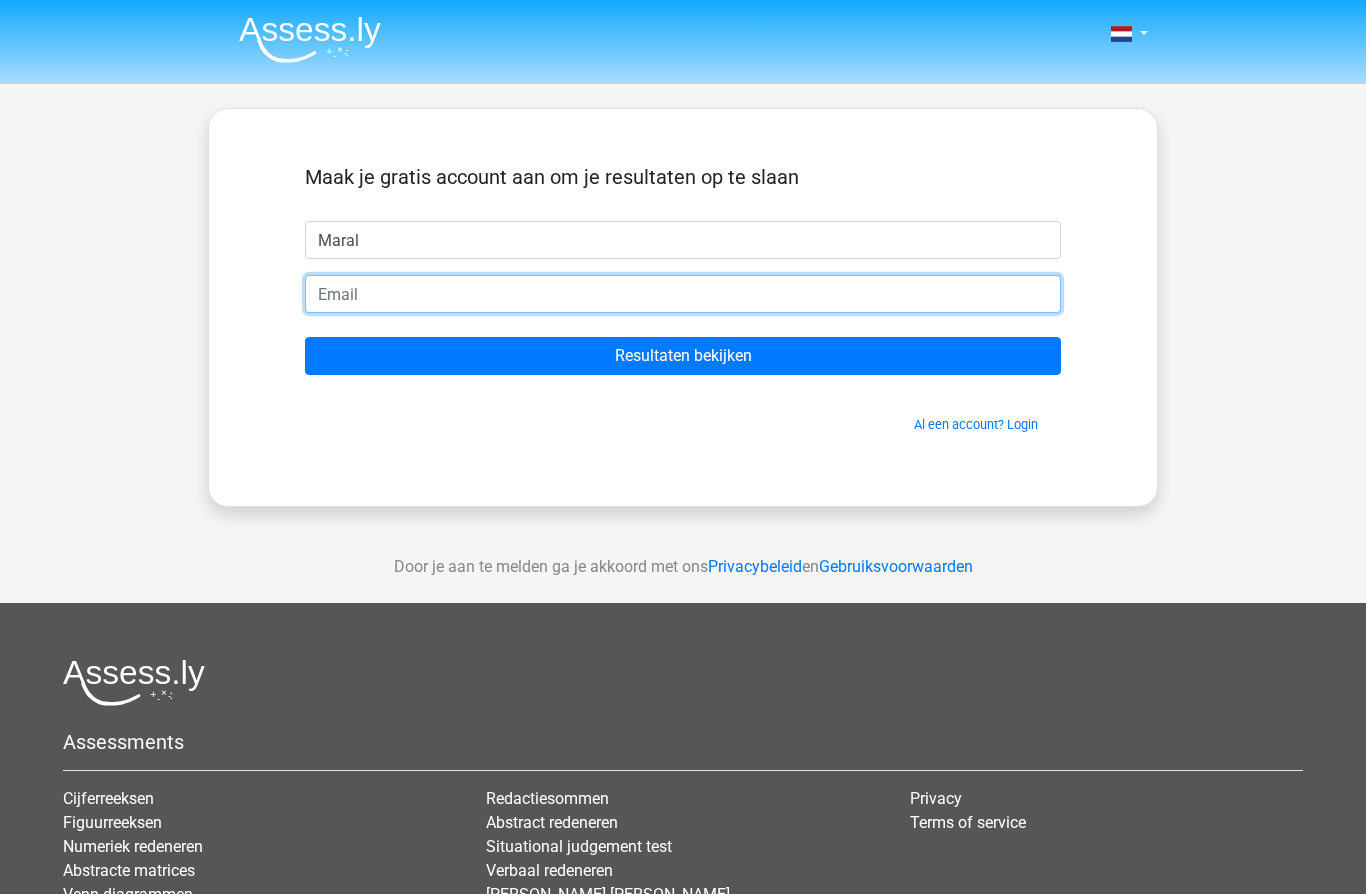 click at bounding box center (683, 294) 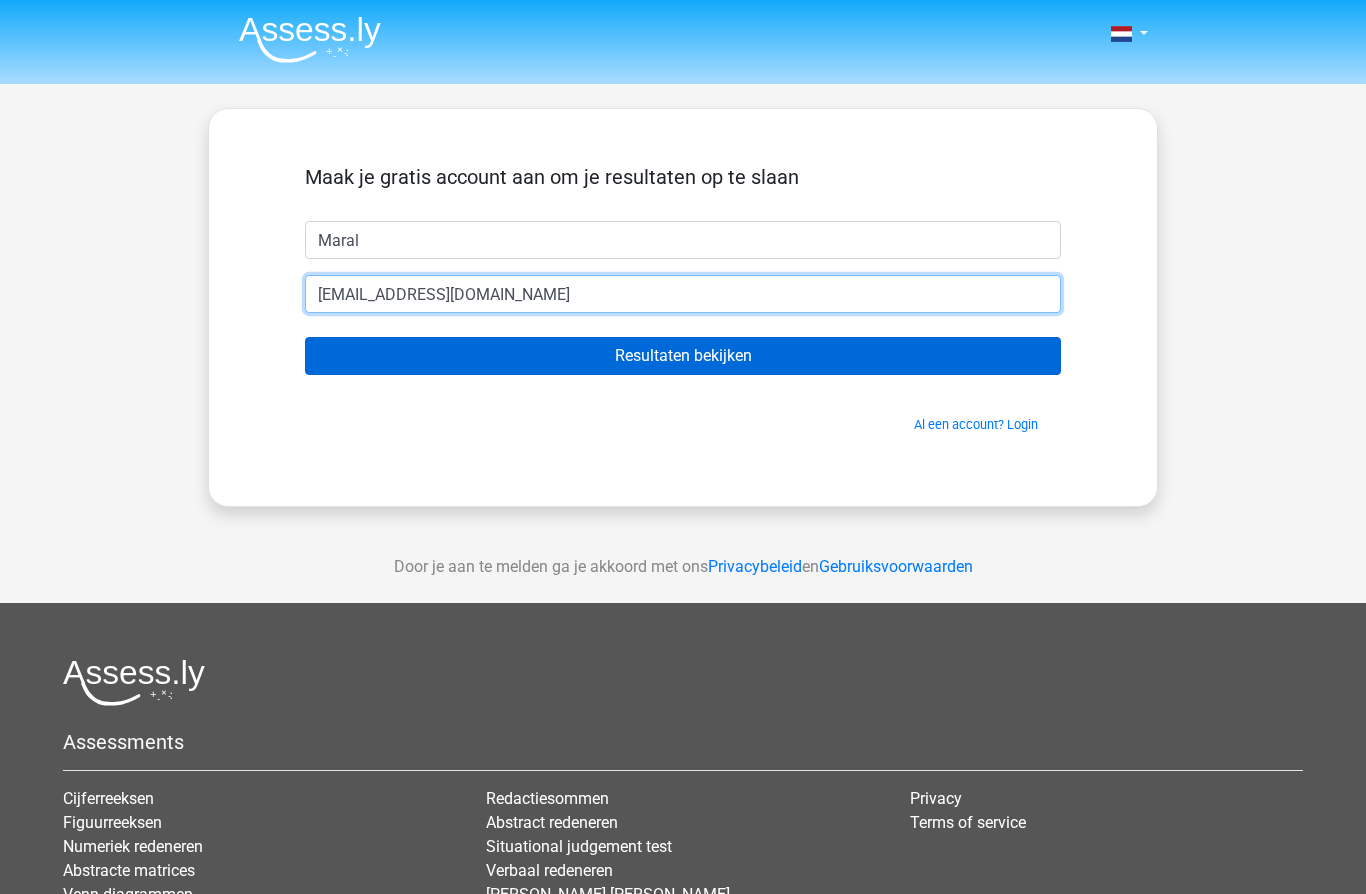 type on "yeraz@live.nl" 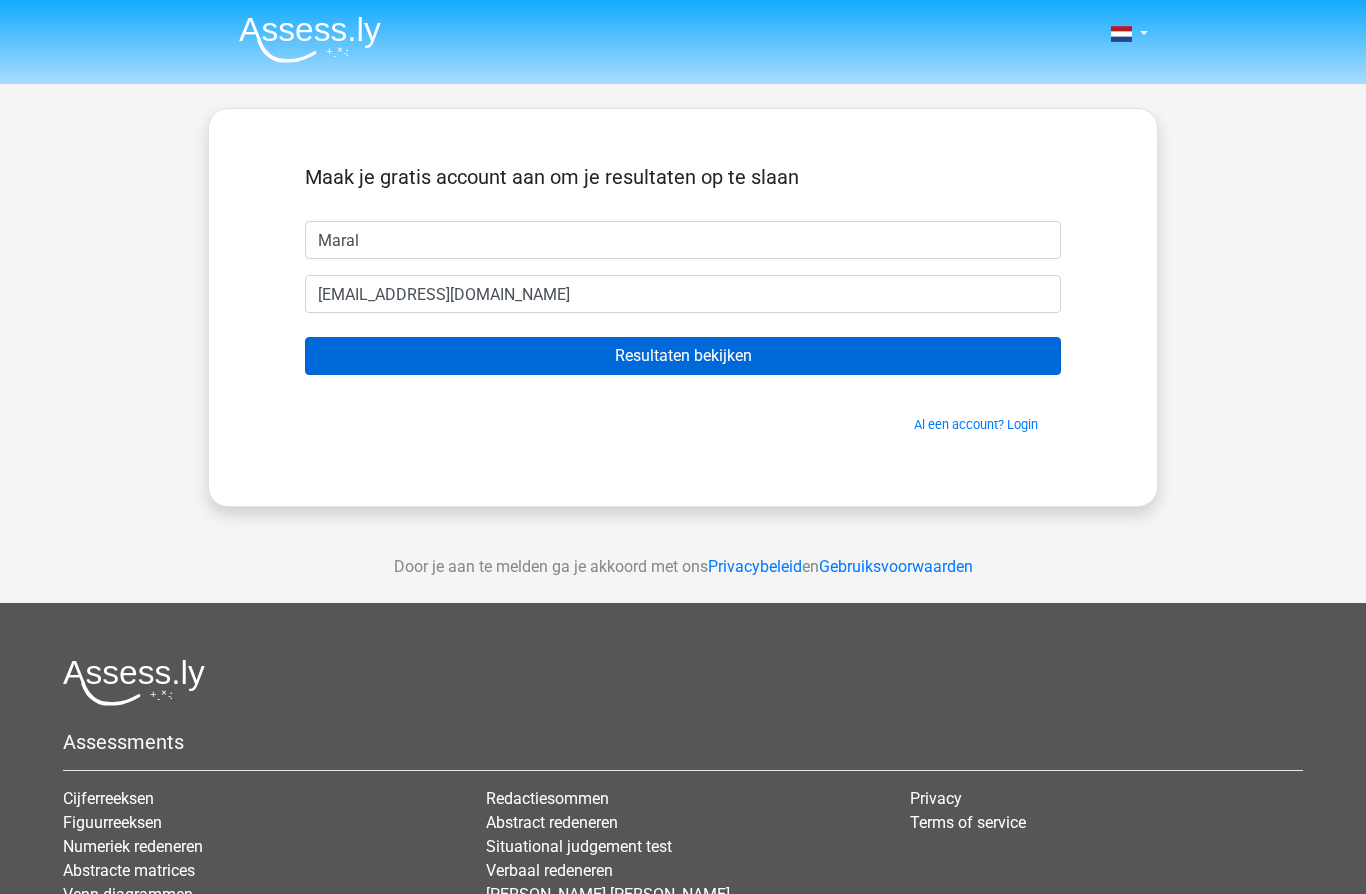 click on "Resultaten bekijken" at bounding box center (683, 356) 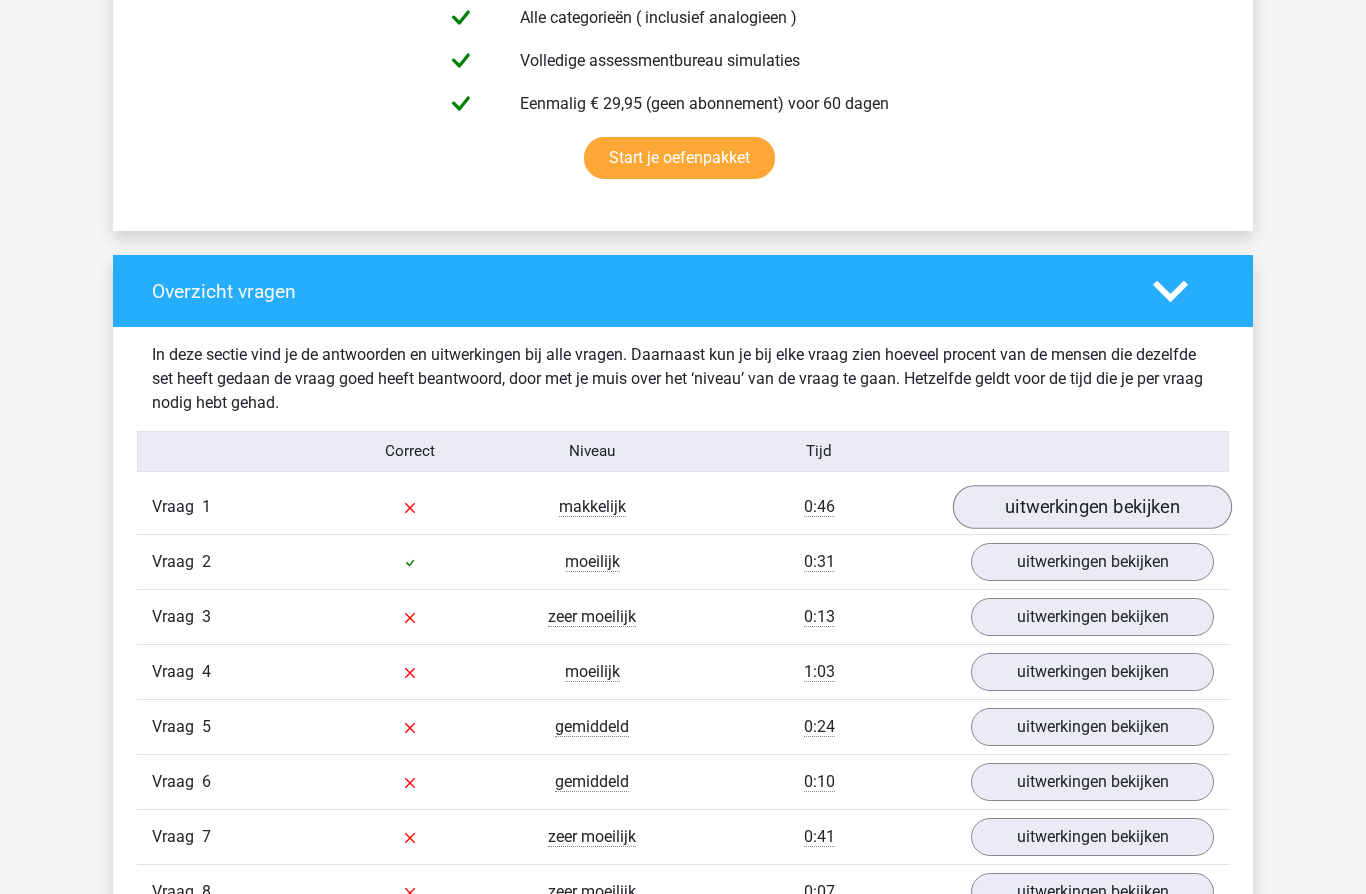 scroll, scrollTop: 1246, scrollLeft: 0, axis: vertical 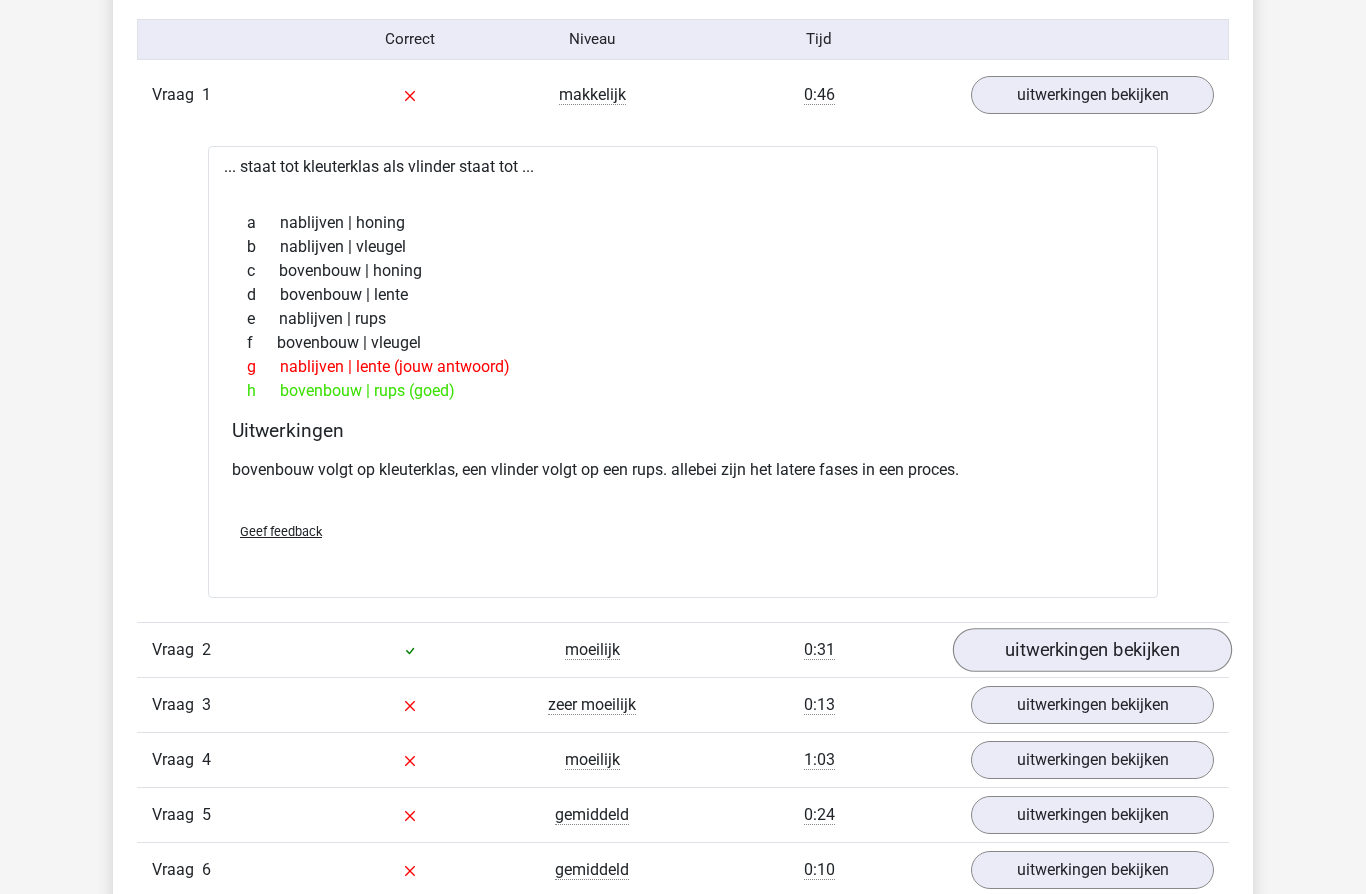 click on "uitwerkingen bekijken" at bounding box center [1092, 651] 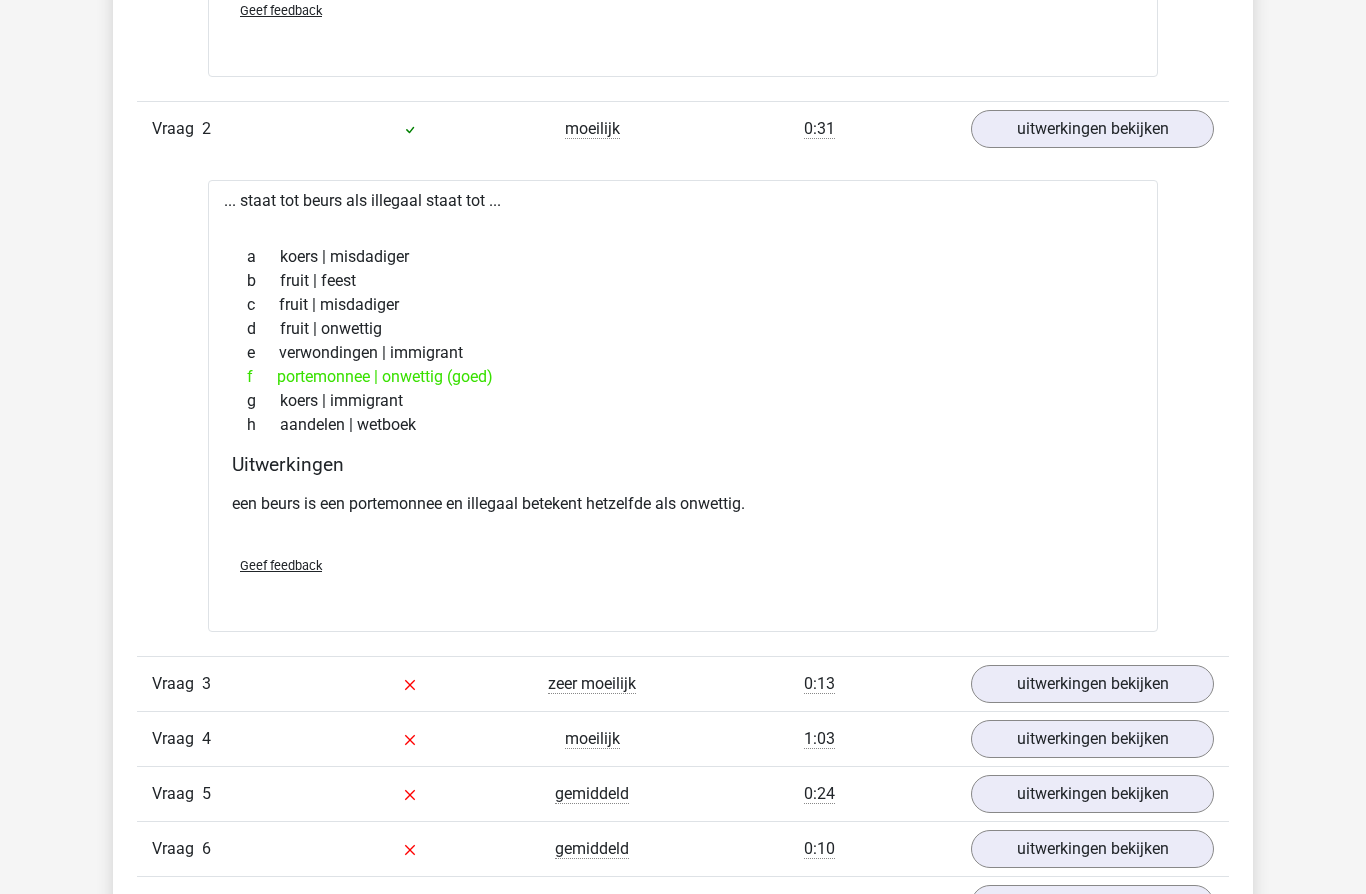 scroll, scrollTop: 2179, scrollLeft: 0, axis: vertical 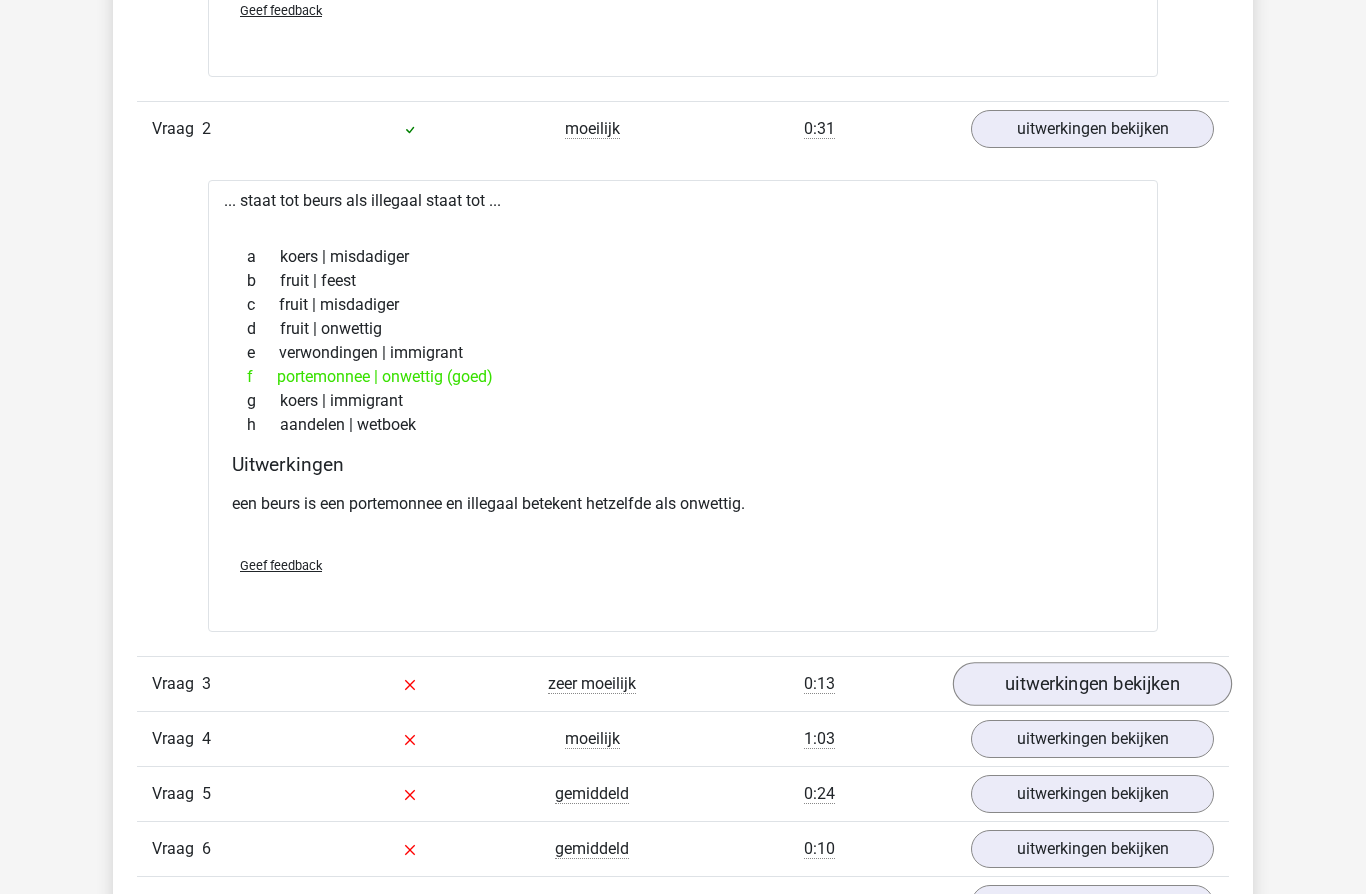 click on "uitwerkingen bekijken" at bounding box center (1092, 685) 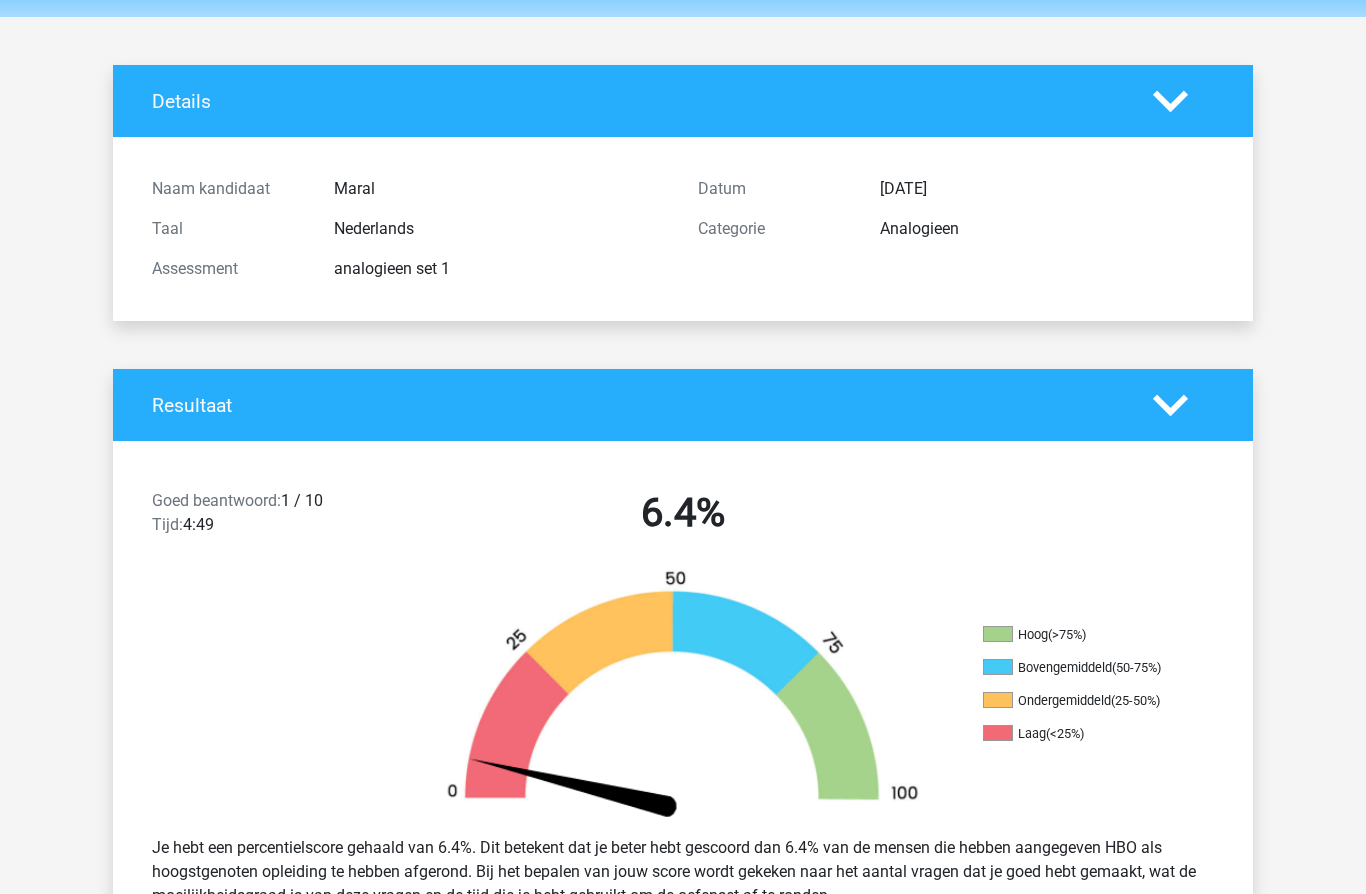 scroll, scrollTop: 0, scrollLeft: 0, axis: both 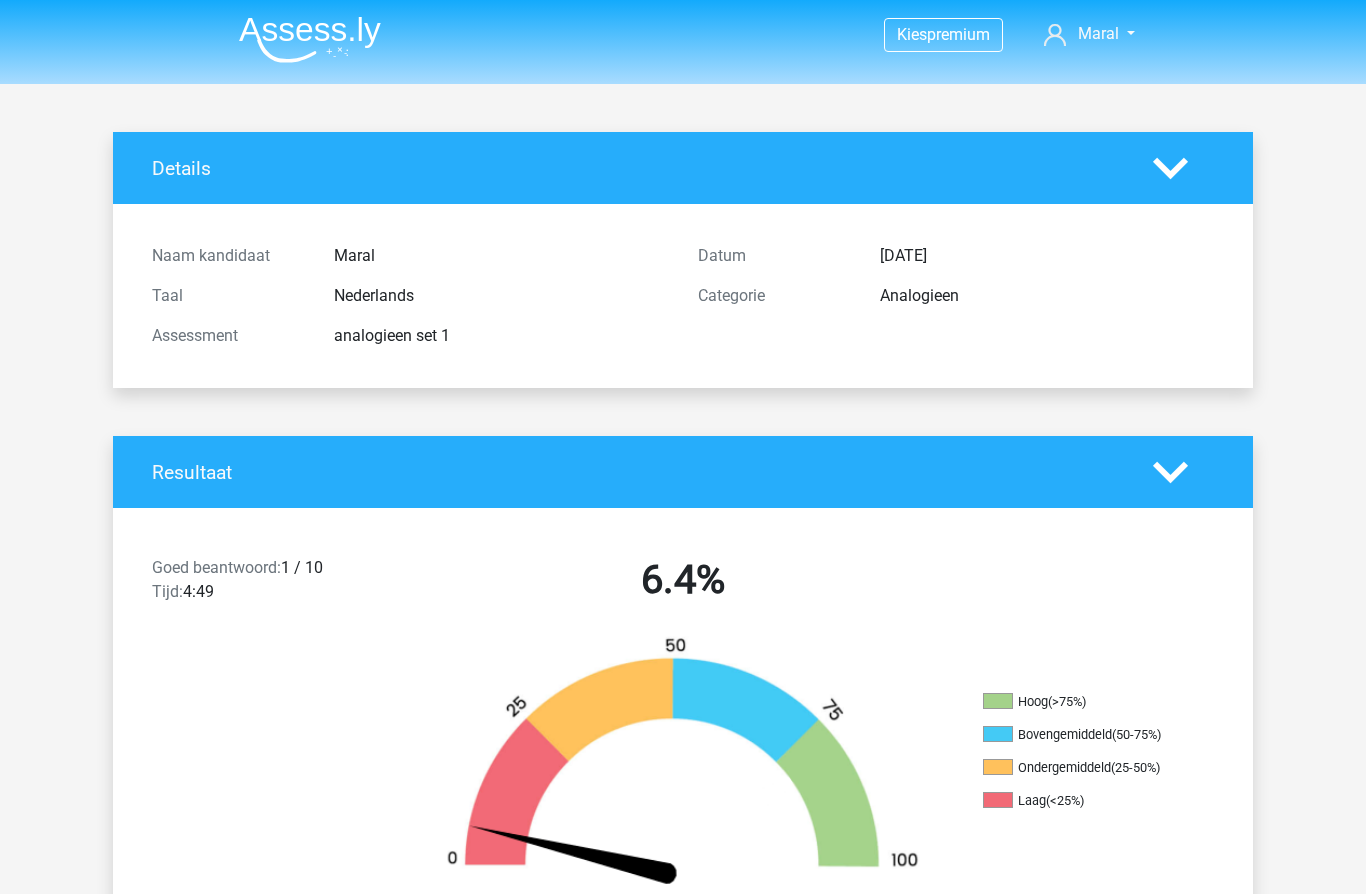 click on "Kies  premium
[GEOGRAPHIC_DATA]
[EMAIL_ADDRESS][DOMAIN_NAME]" at bounding box center [683, 3232] 